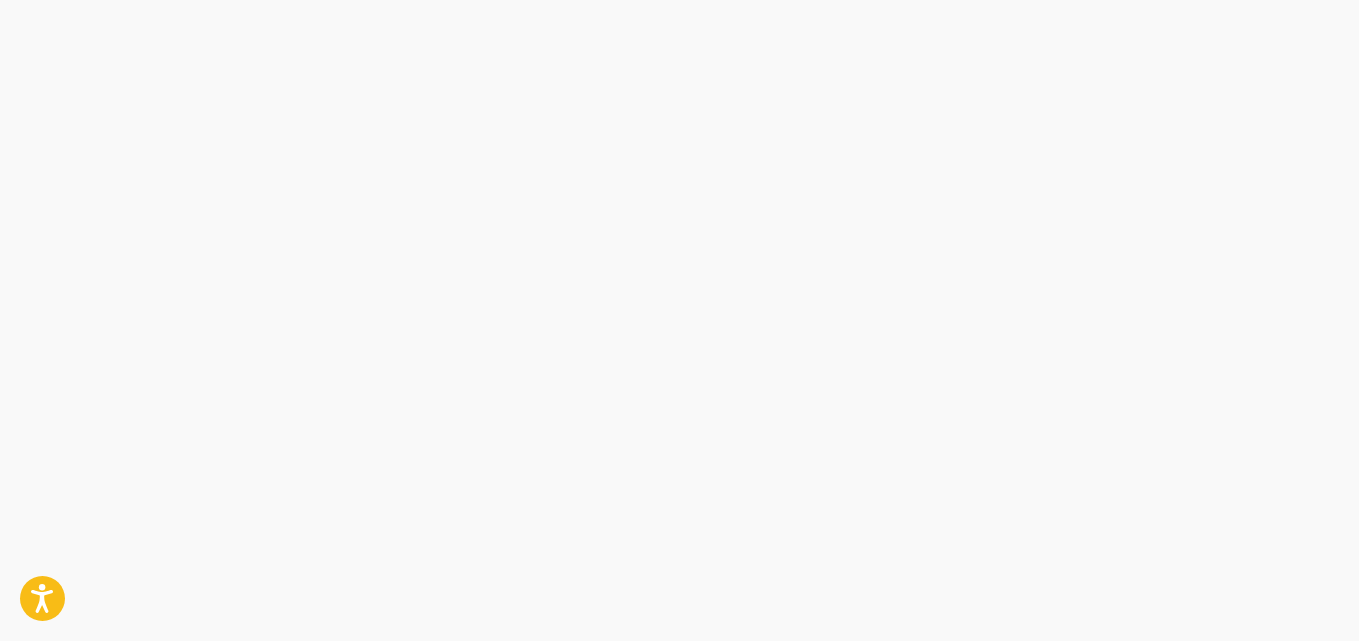 scroll, scrollTop: 0, scrollLeft: 0, axis: both 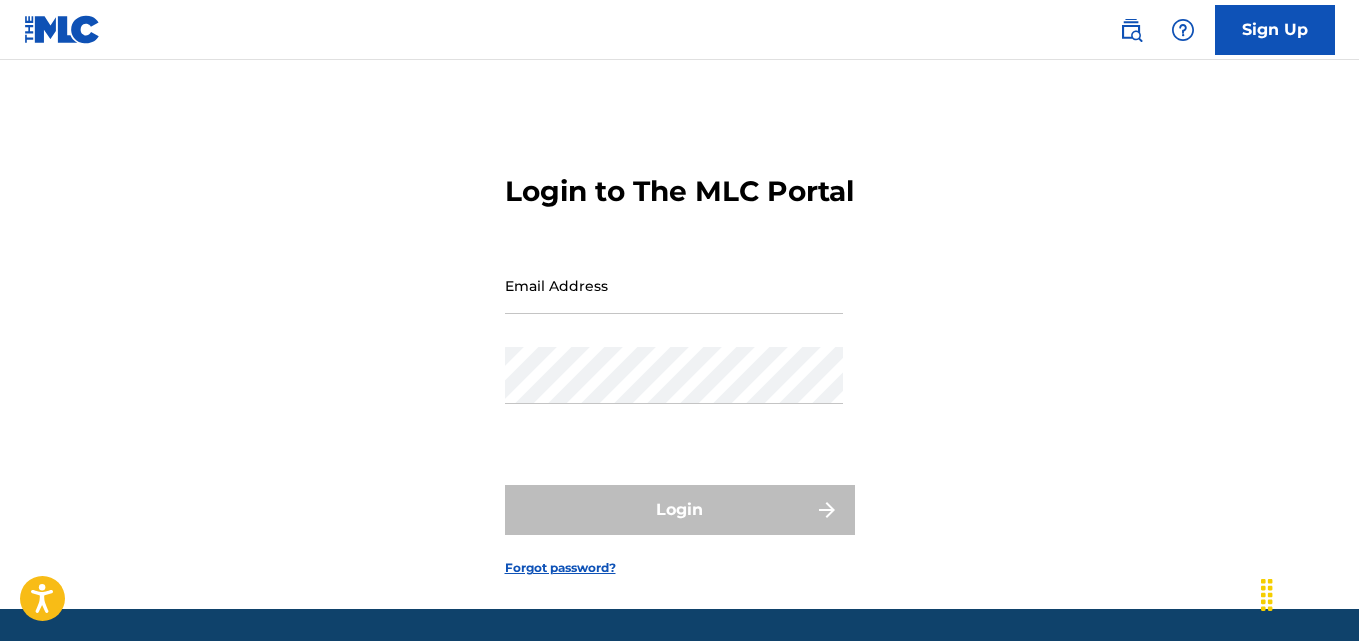 click on "Login to The MLC Portal Email Address Password Login Forgot password?" at bounding box center (679, 359) 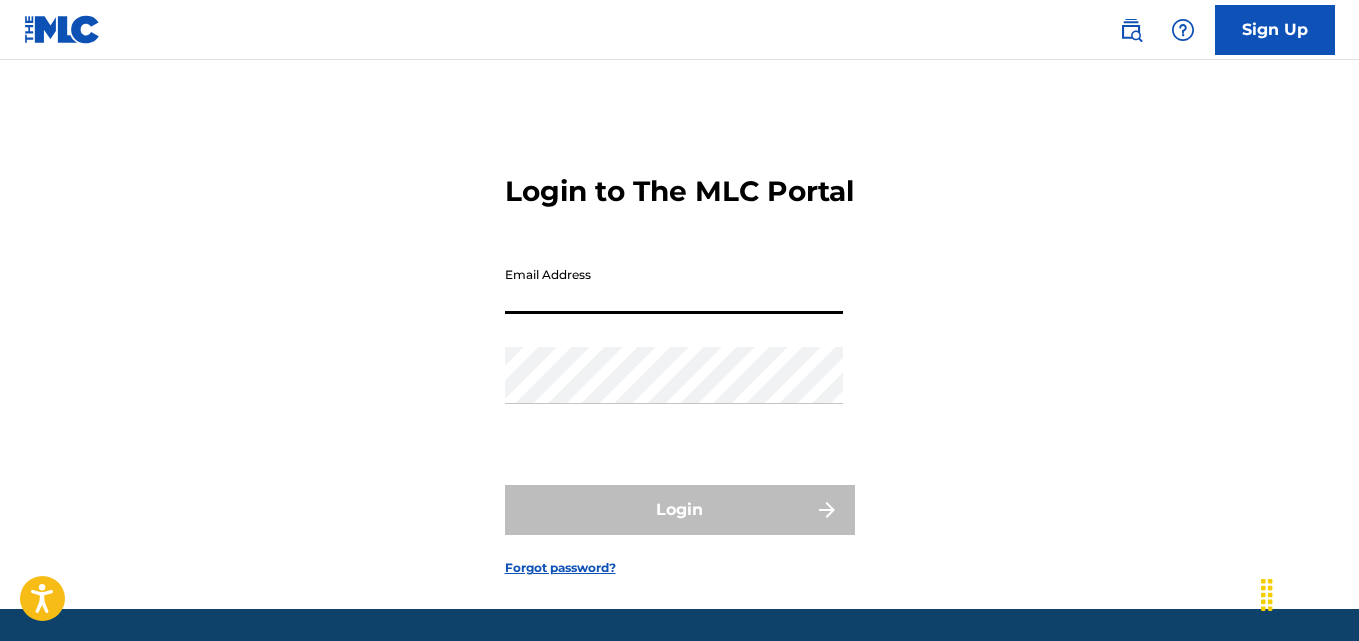 paste on "[EMAIL]" 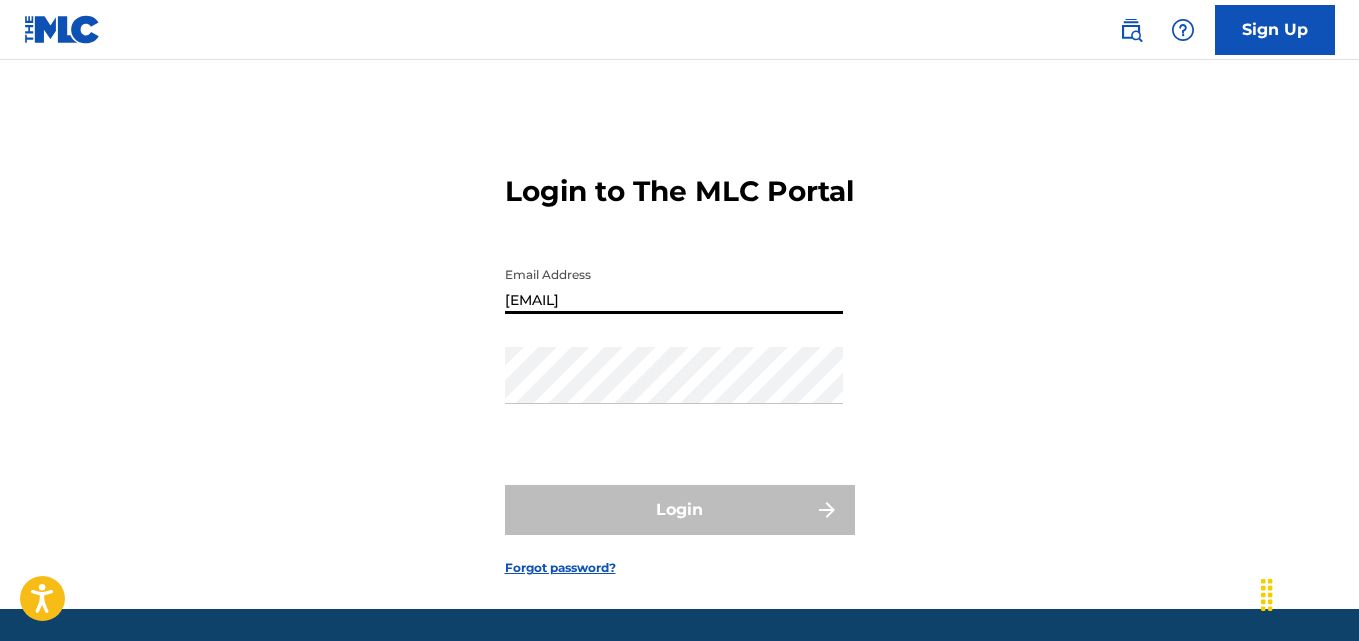 type on "[EMAIL]" 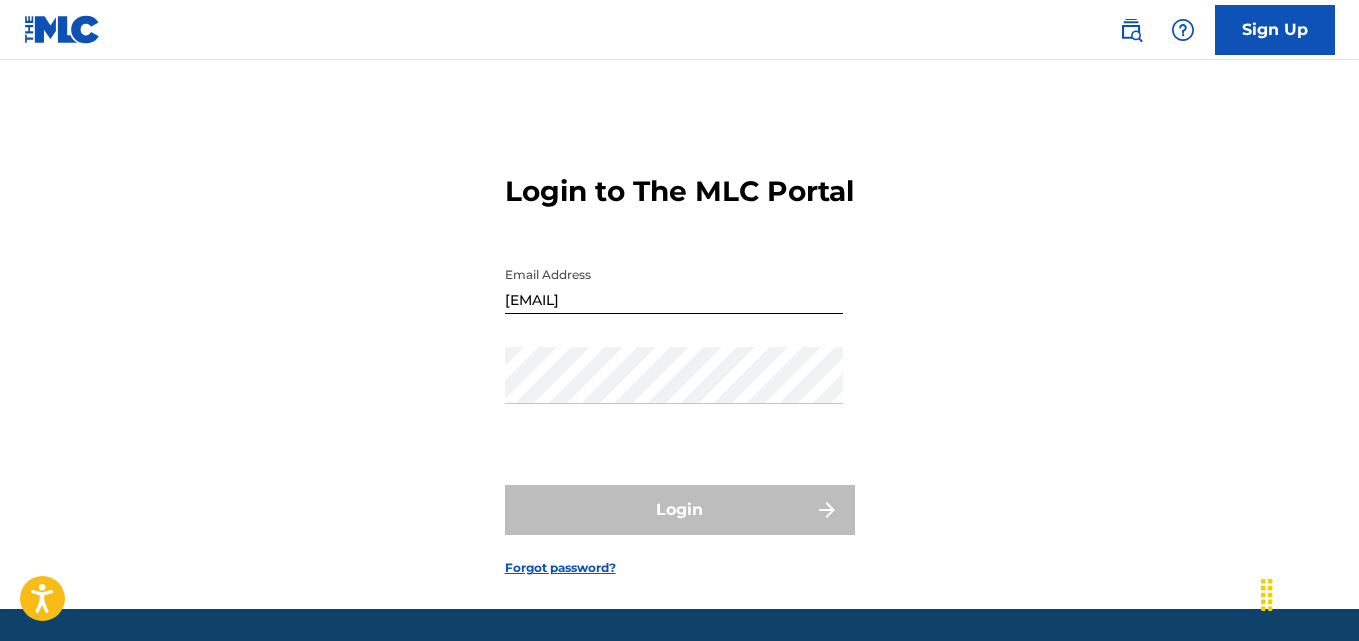 drag, startPoint x: 312, startPoint y: 278, endPoint x: 323, endPoint y: 280, distance: 11.18034 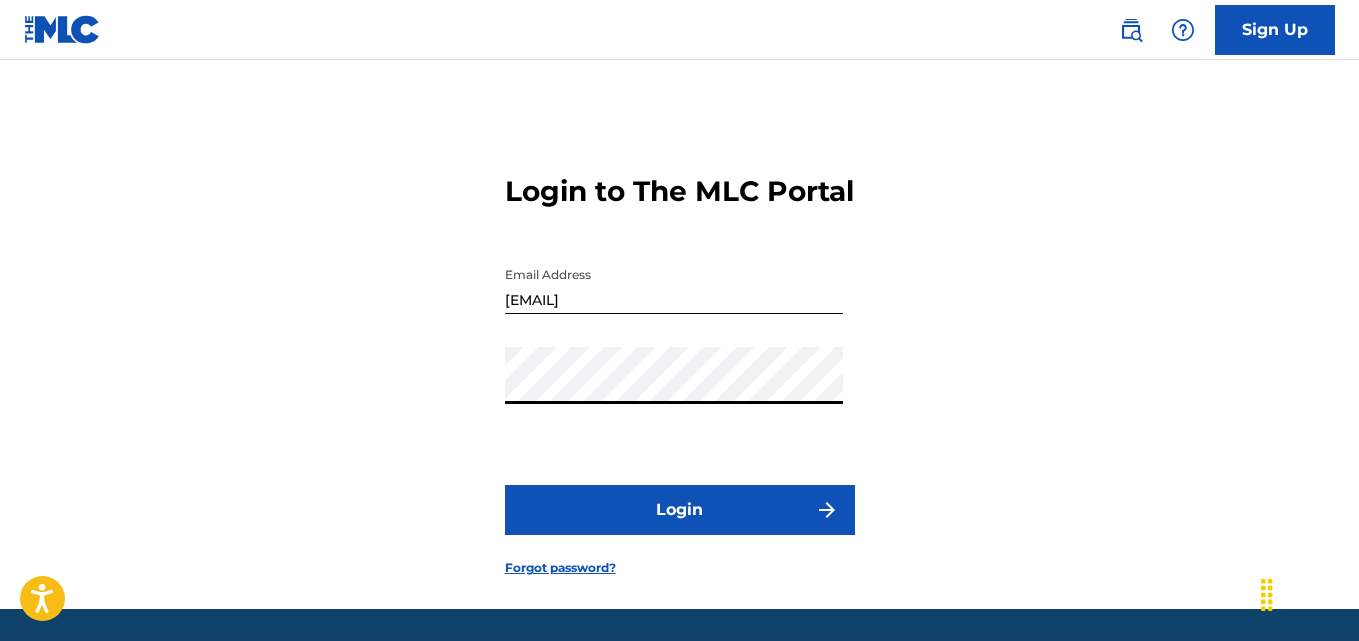 click on "Login" at bounding box center [680, 510] 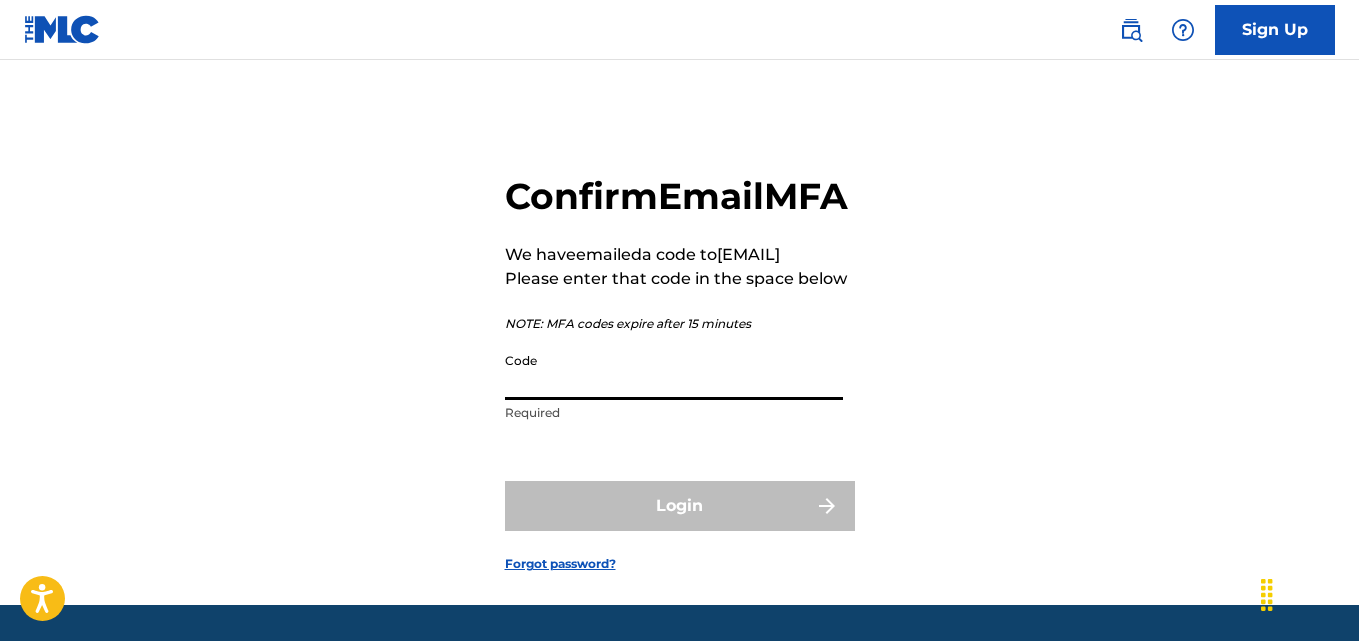 click on "Code" at bounding box center [674, 371] 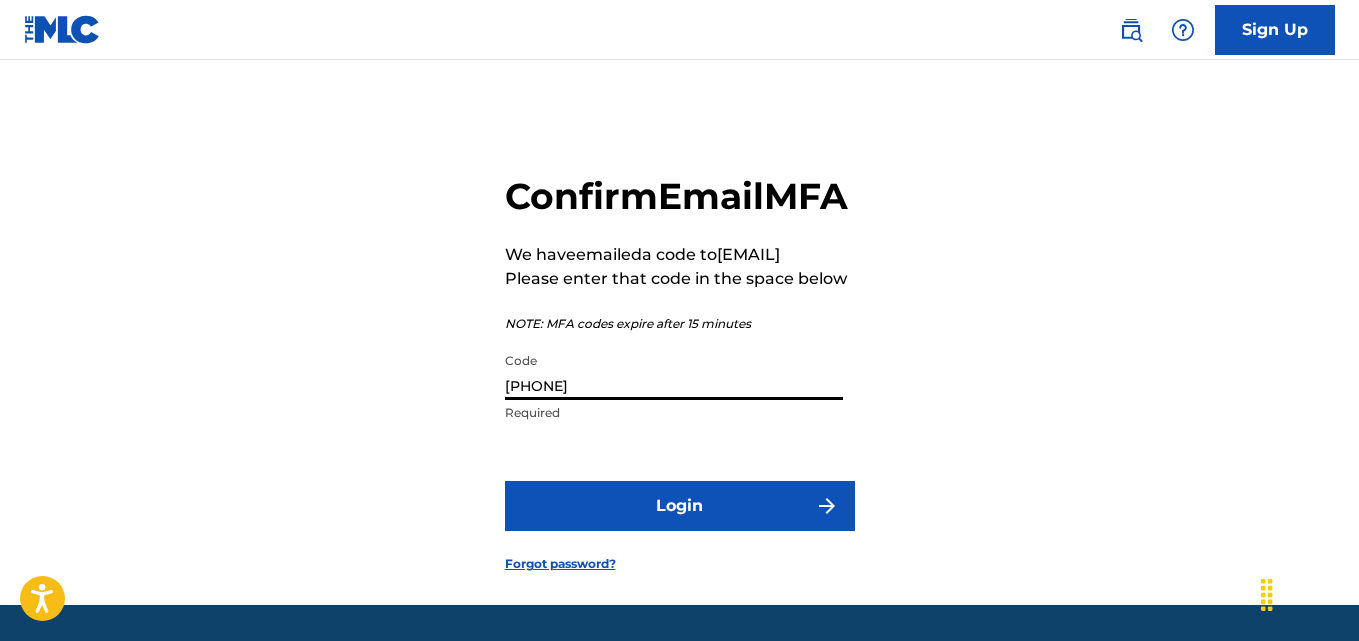 type on "775900" 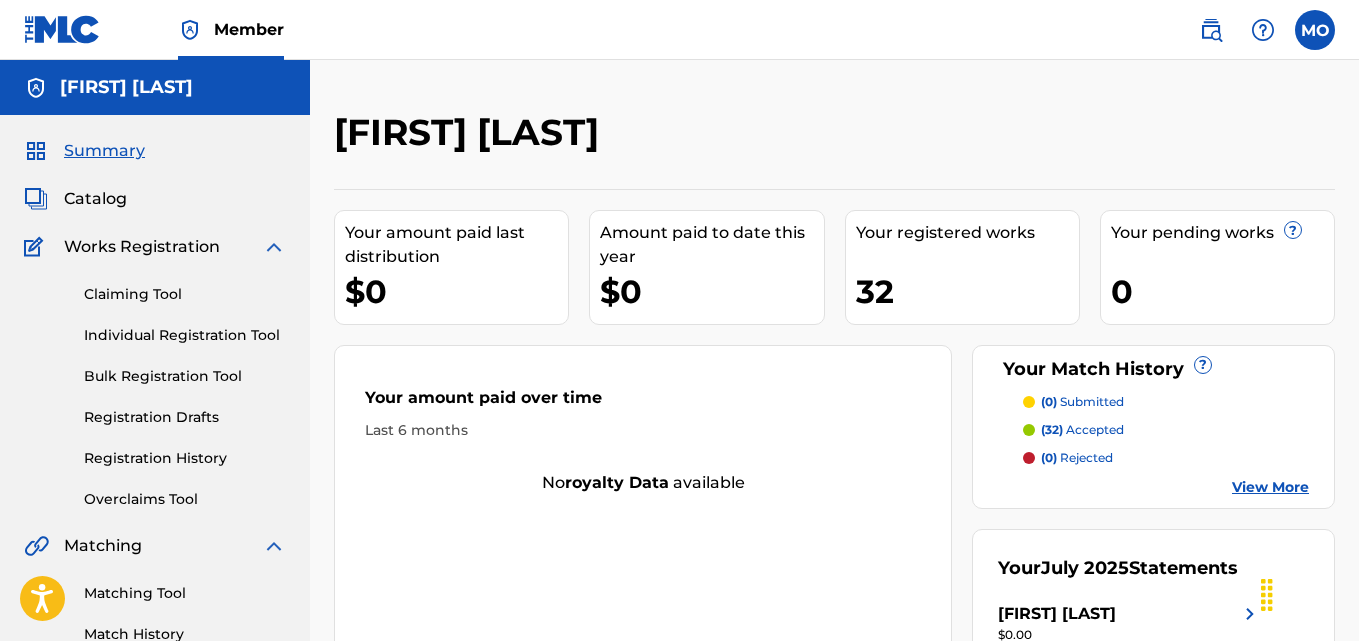 scroll, scrollTop: 0, scrollLeft: 0, axis: both 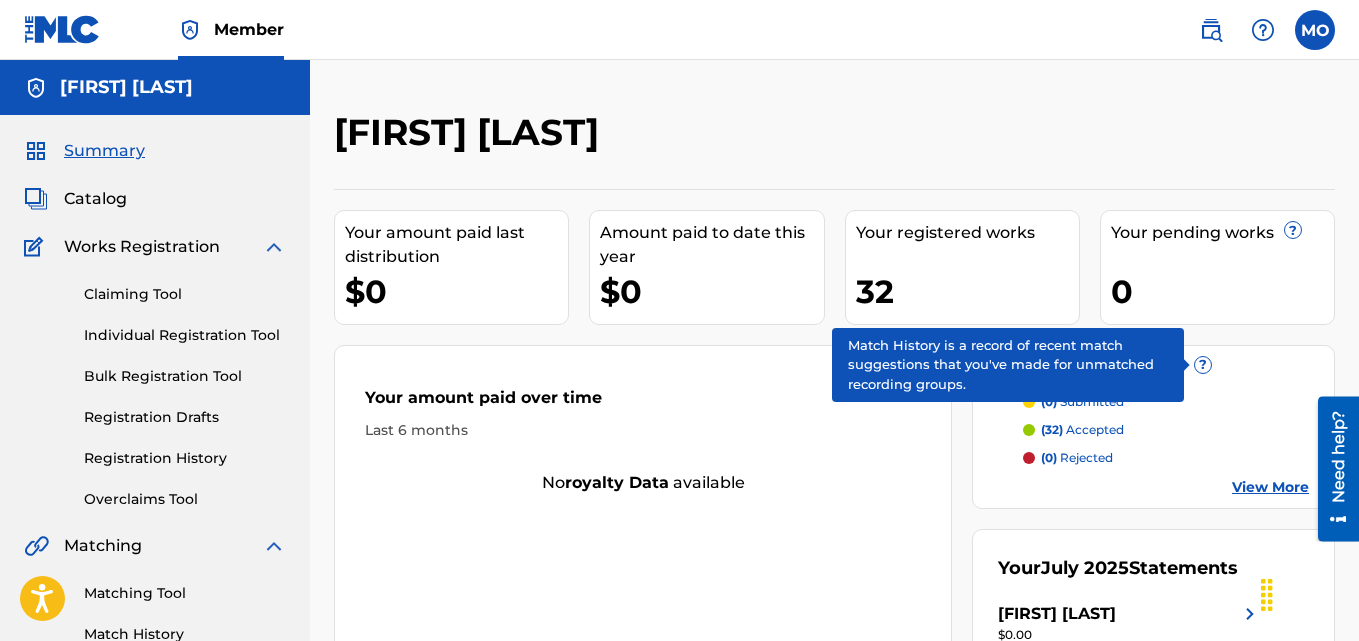 click on "Your amount paid last distribution   $0 Amount paid to date this year   $0 Your registered works   32 Your pending works   ? 0 Your Match History ? (0)   submitted (32)   accepted (0)   rejected View More Your amount paid over time Last 6 months No  royalty data   available Your  July 2025  Statements BOSTAN CEBRAIL $0.00 Deferred View More" at bounding box center (834, 456) 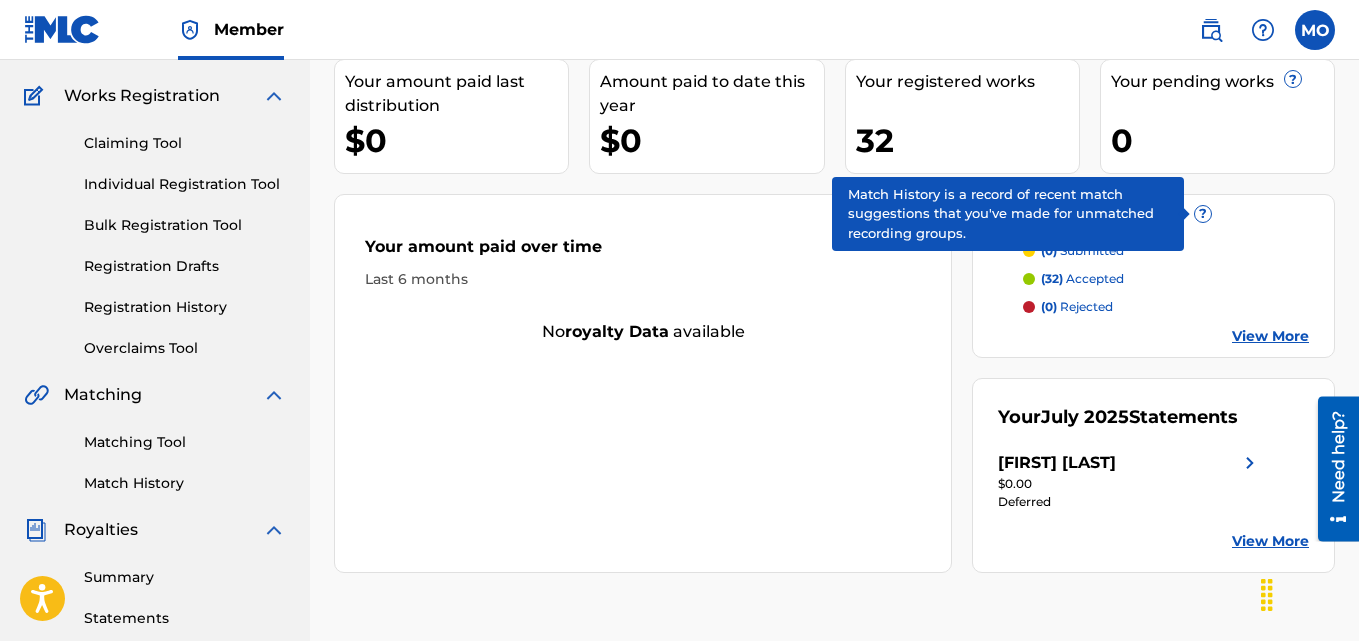 scroll, scrollTop: 200, scrollLeft: 0, axis: vertical 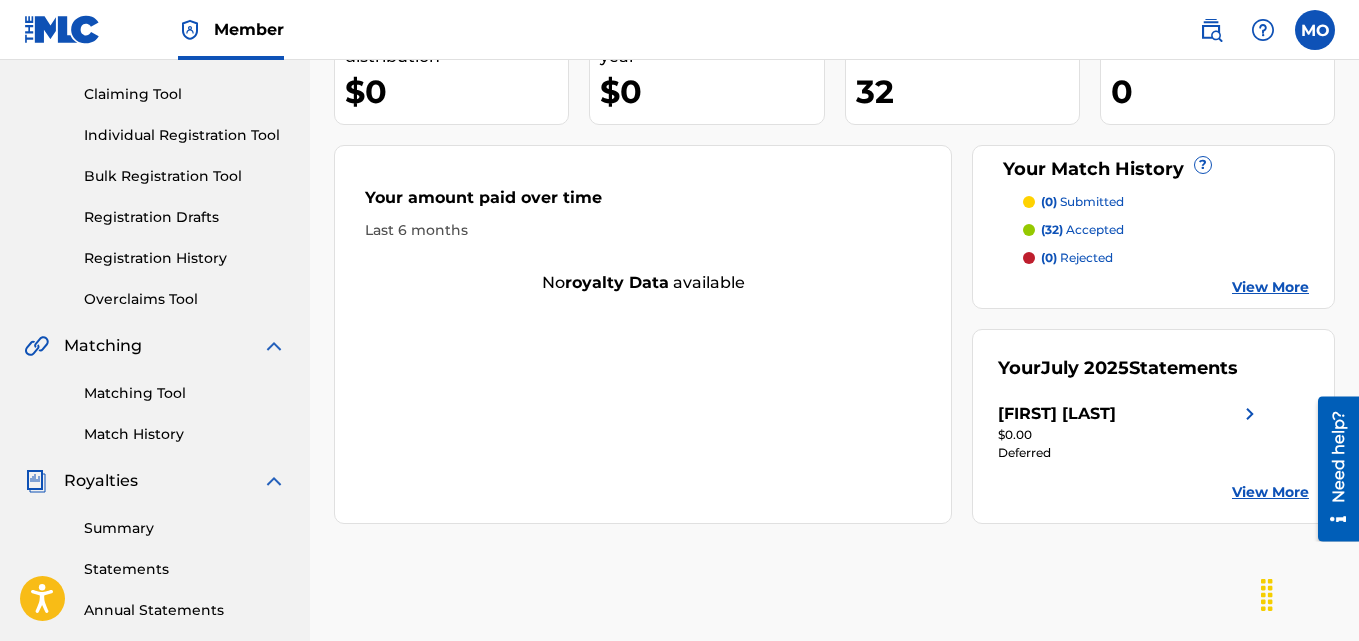 click on "Your amount paid over time Last 6 months No  royalty data   available" at bounding box center [643, 334] 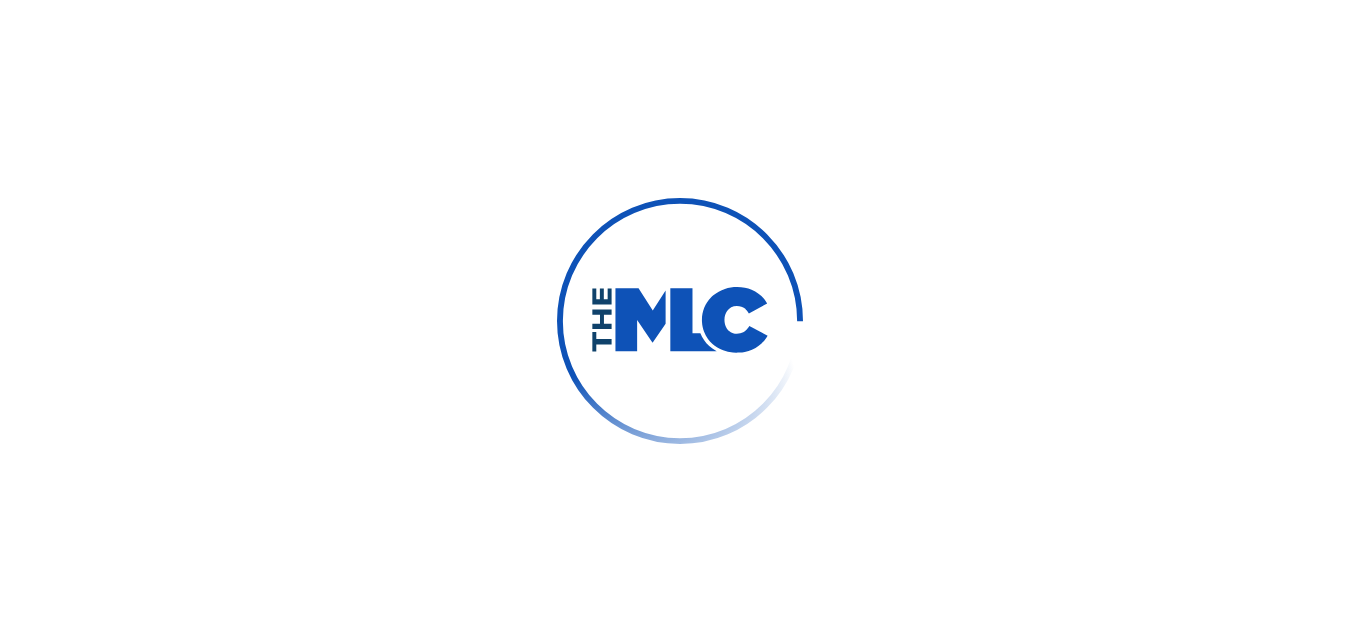 scroll, scrollTop: 0, scrollLeft: 0, axis: both 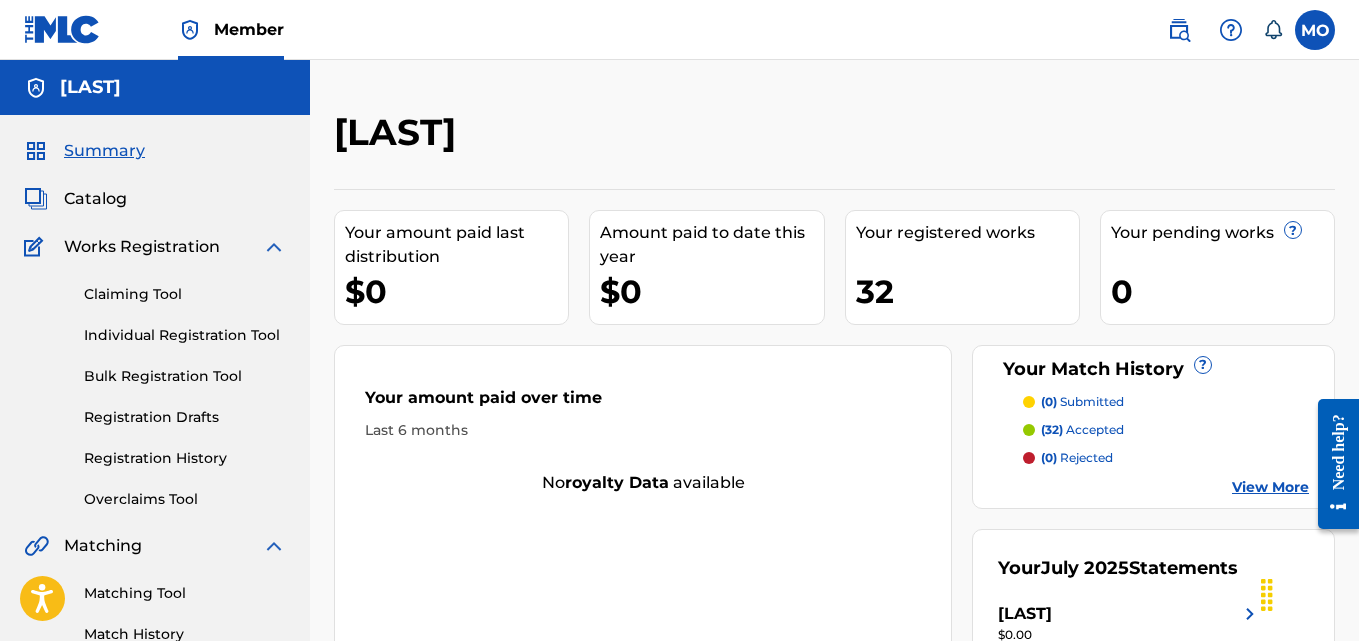 click on "[LAST] Your amount paid last distribution   $0 Amount paid to date this year   $0 Your registered works   32 Your pending works   ? 0 Your Match History ? (0)   submitted (32)   accepted (0)   rejected View More Your amount paid over time Last 6 months No  royalty data   available Your  [MONTH] [YEAR]  Statements [LAST] $0.00 Deferred View More" at bounding box center (834, 417) 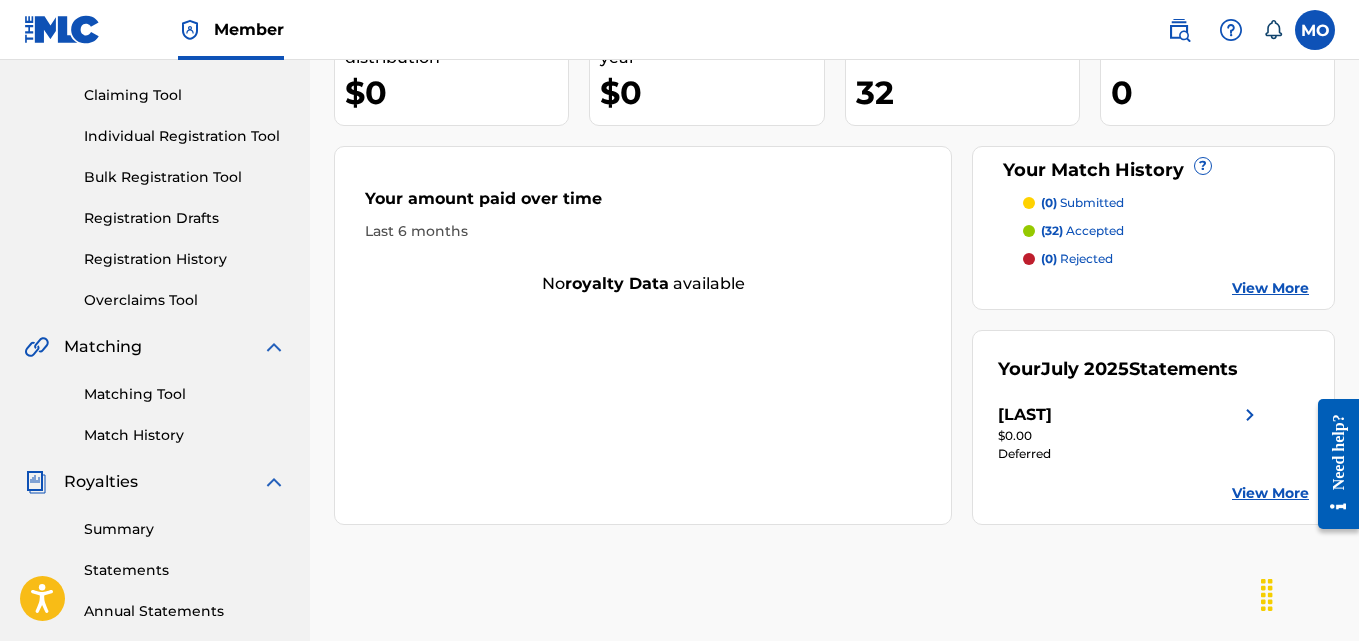 scroll, scrollTop: 200, scrollLeft: 0, axis: vertical 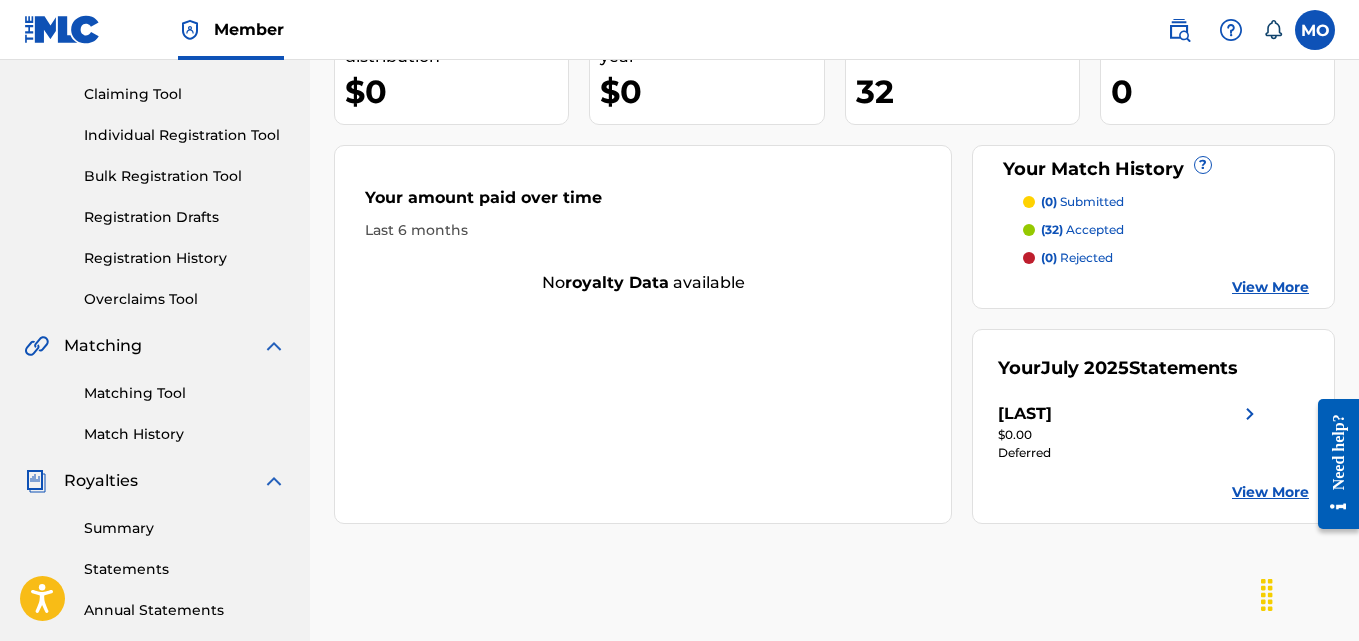 drag, startPoint x: 1238, startPoint y: 472, endPoint x: 1245, endPoint y: 497, distance: 25.96151 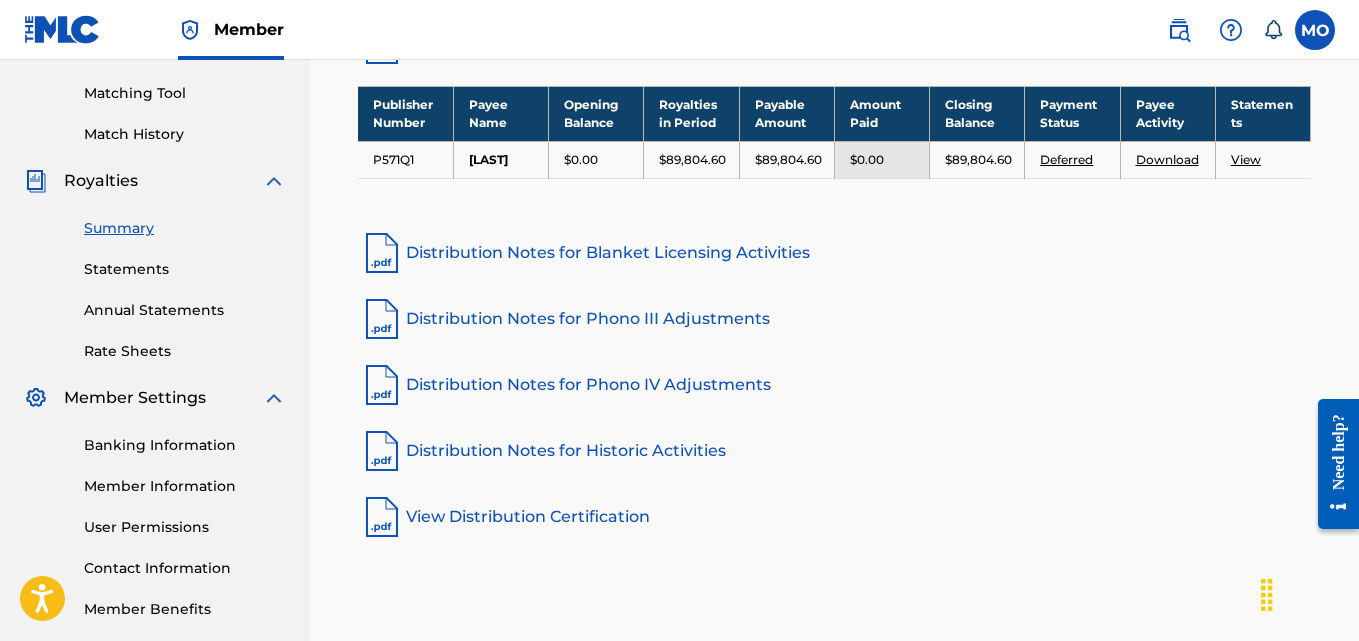 scroll, scrollTop: 599, scrollLeft: 0, axis: vertical 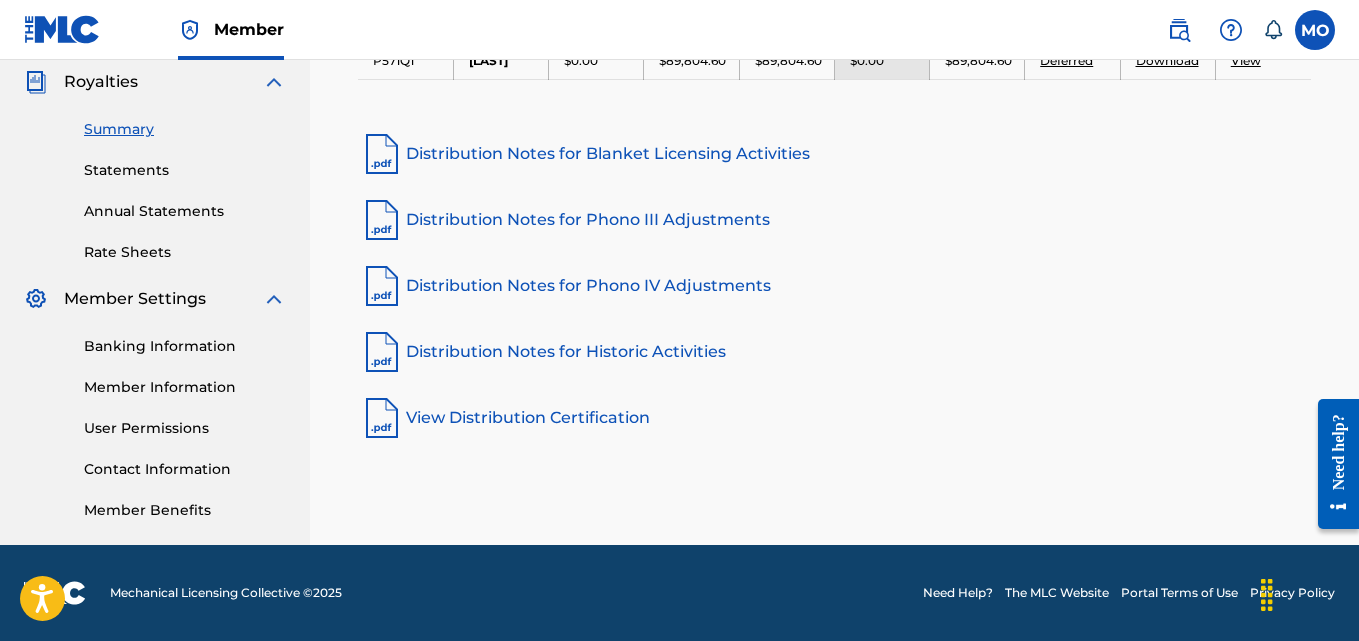 click on "Banking Information" at bounding box center [185, 346] 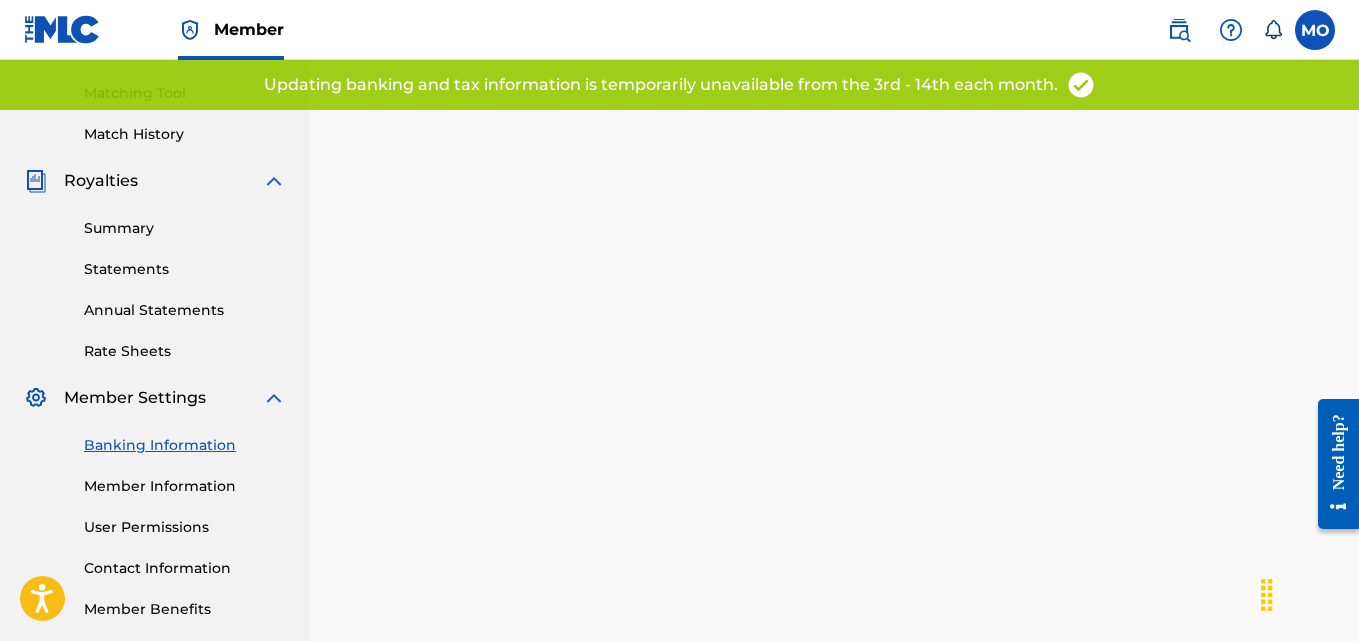scroll, scrollTop: 599, scrollLeft: 0, axis: vertical 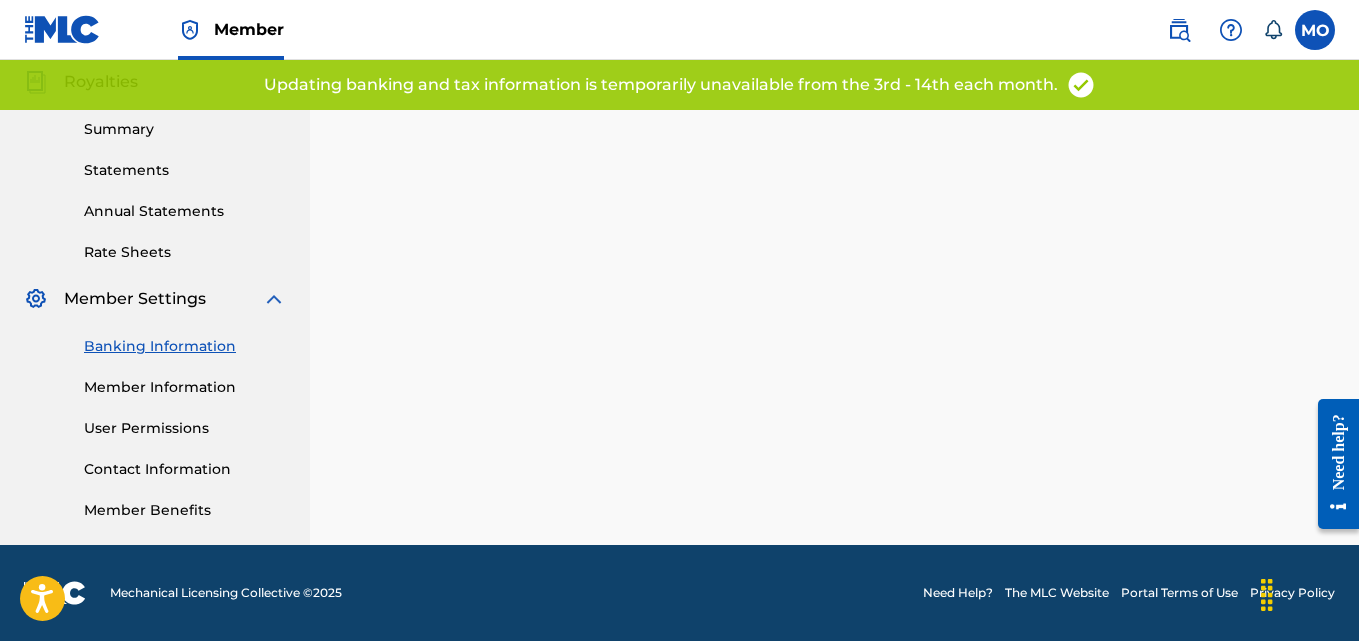 click on "User Permissions" at bounding box center [185, 428] 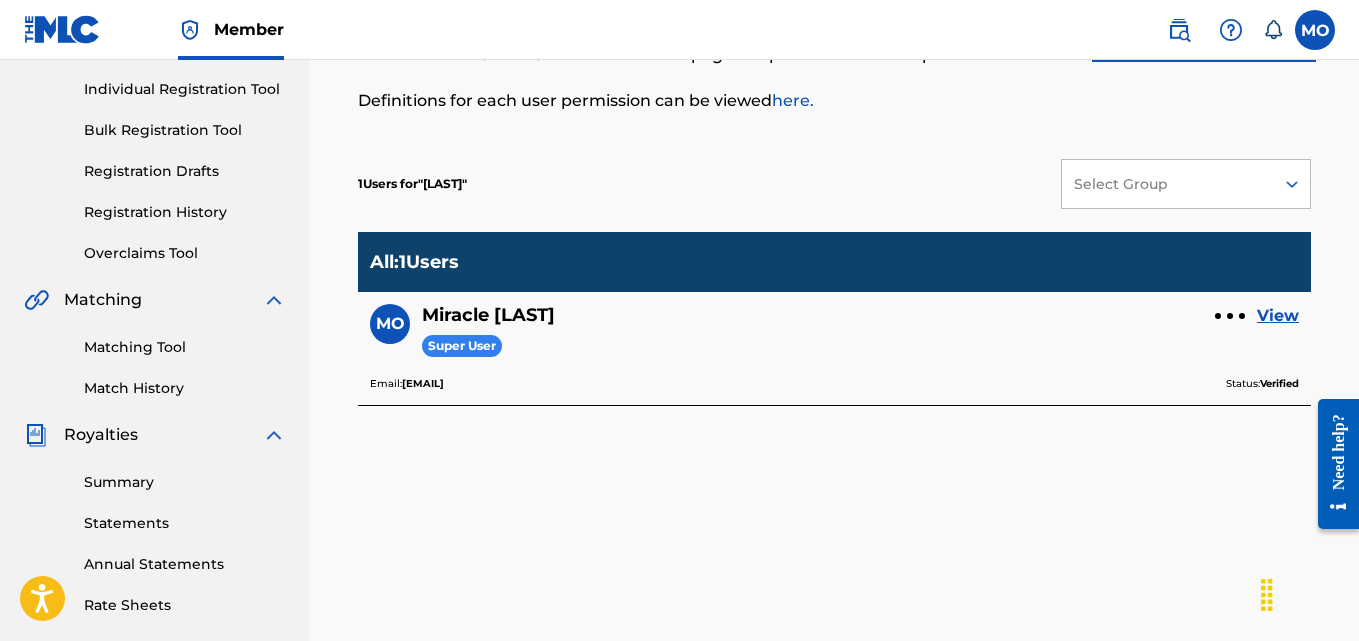 scroll, scrollTop: 200, scrollLeft: 0, axis: vertical 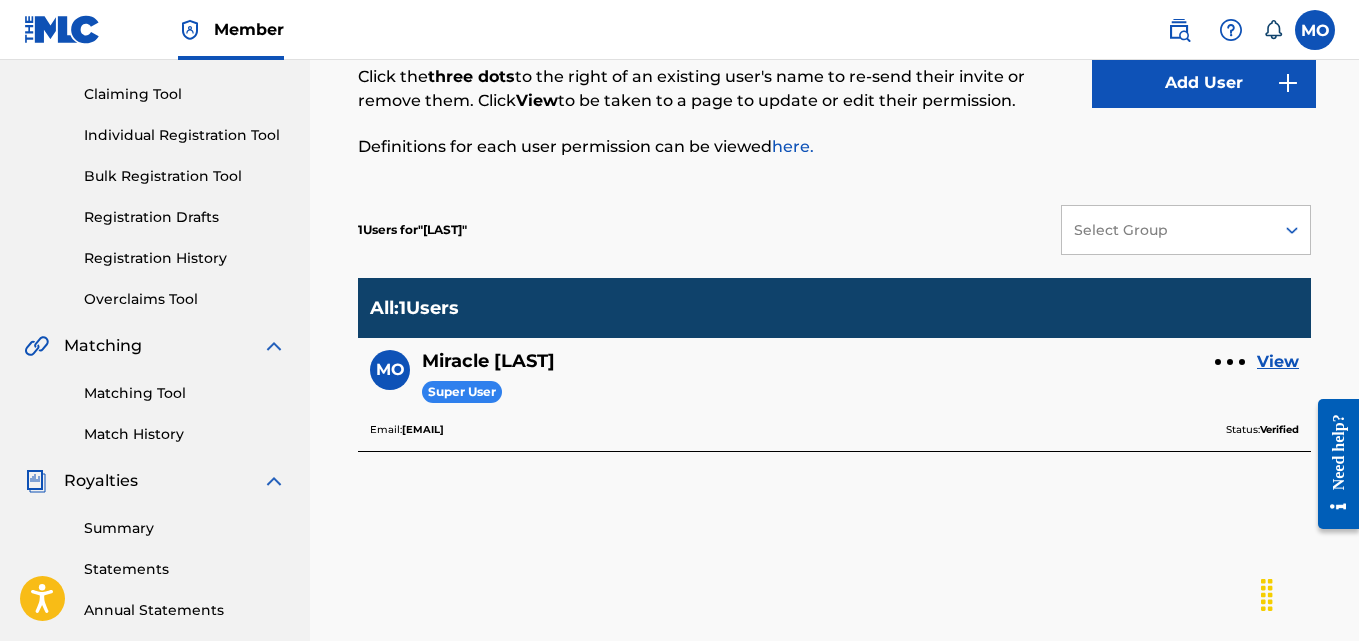 click on "Add User" at bounding box center [1204, 83] 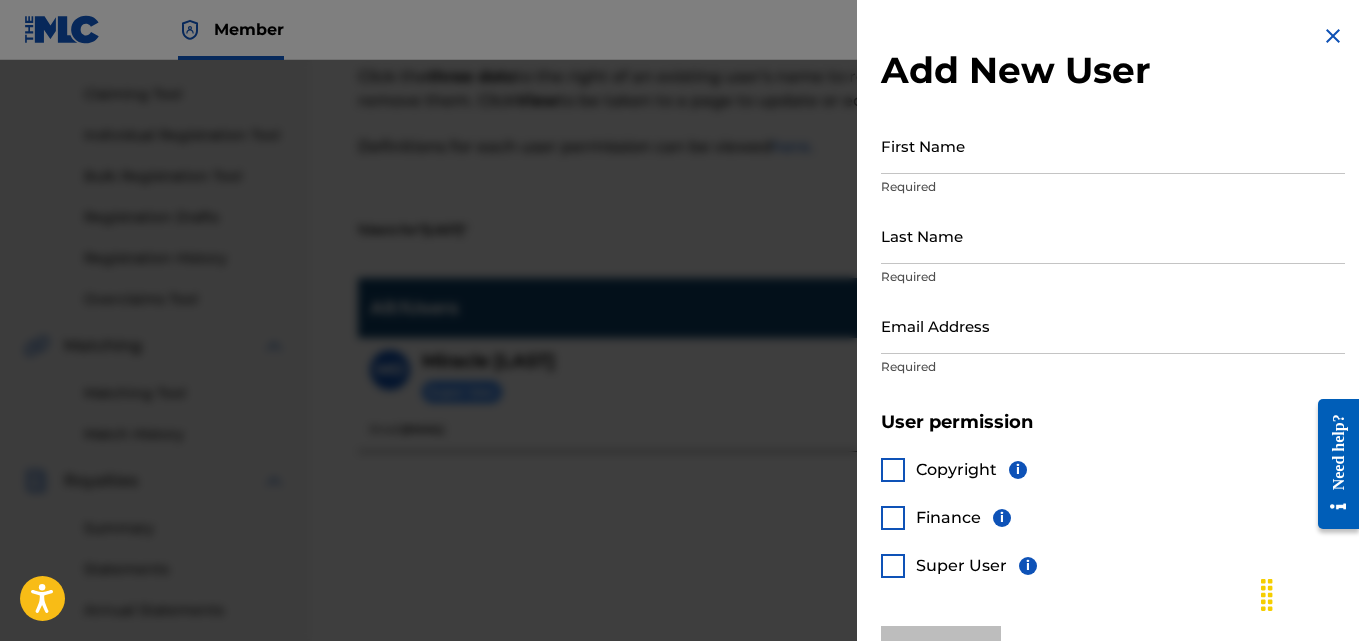 click on "First Name" at bounding box center [1113, 145] 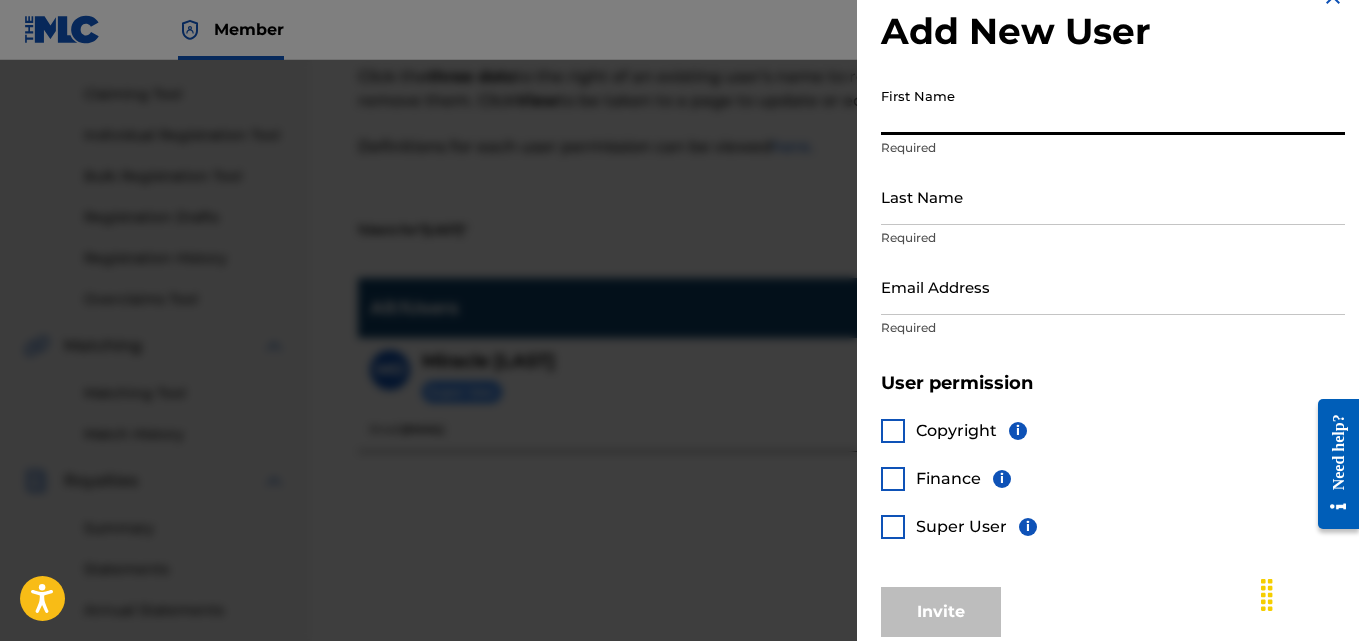 scroll, scrollTop: 59, scrollLeft: 0, axis: vertical 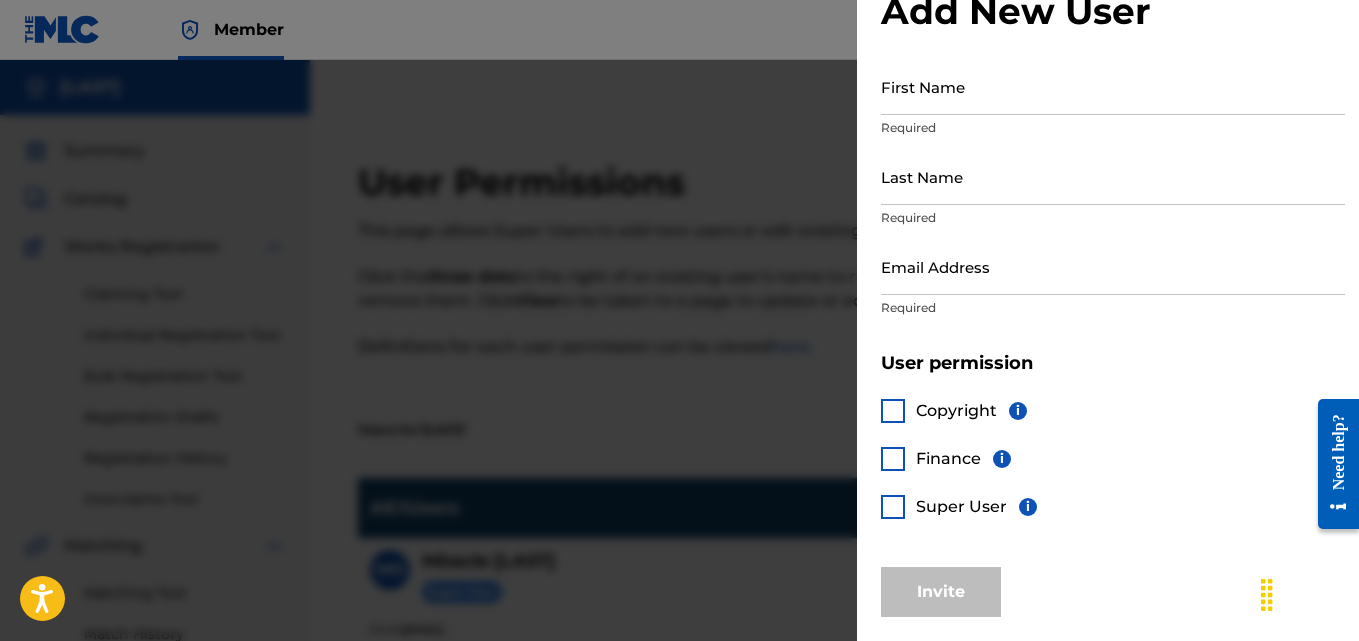 click at bounding box center [893, 507] 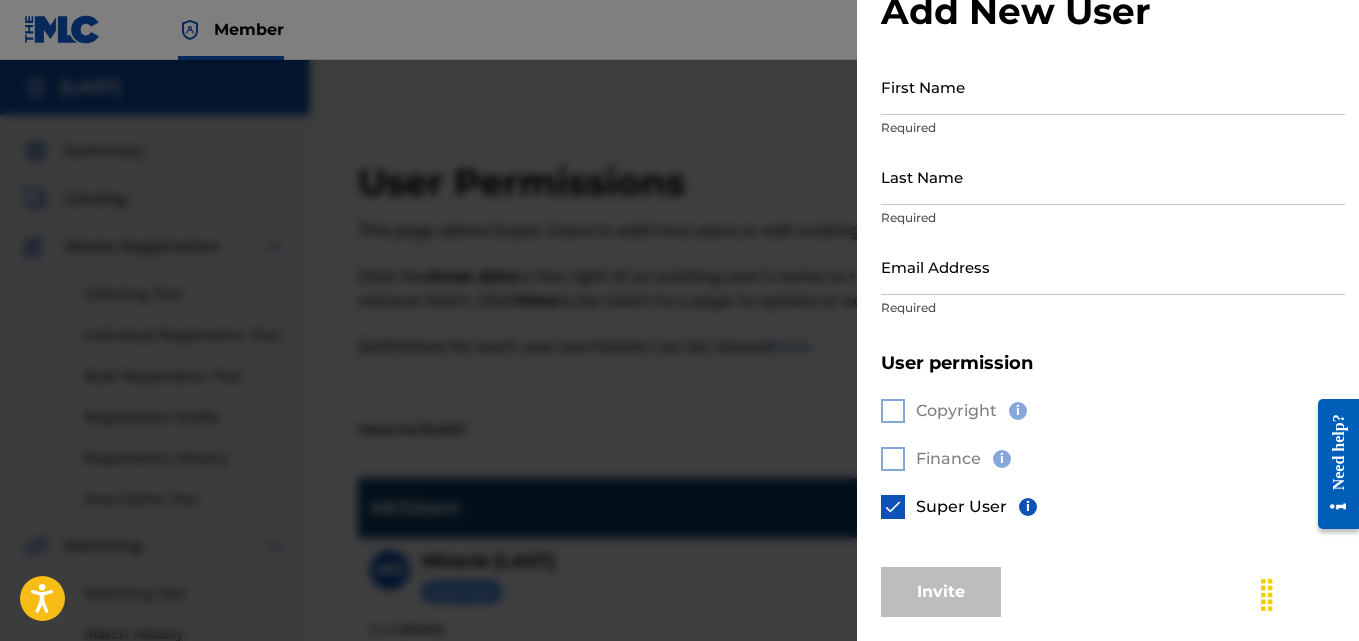 click at bounding box center [679, 380] 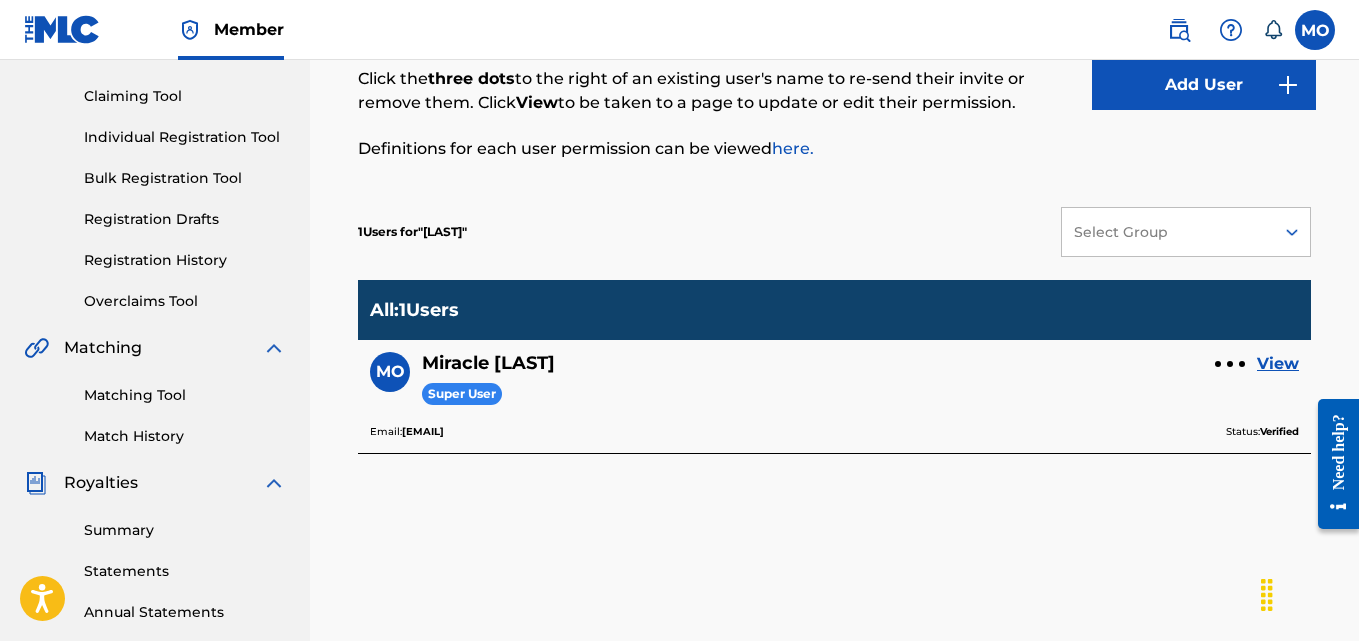 scroll, scrollTop: 200, scrollLeft: 0, axis: vertical 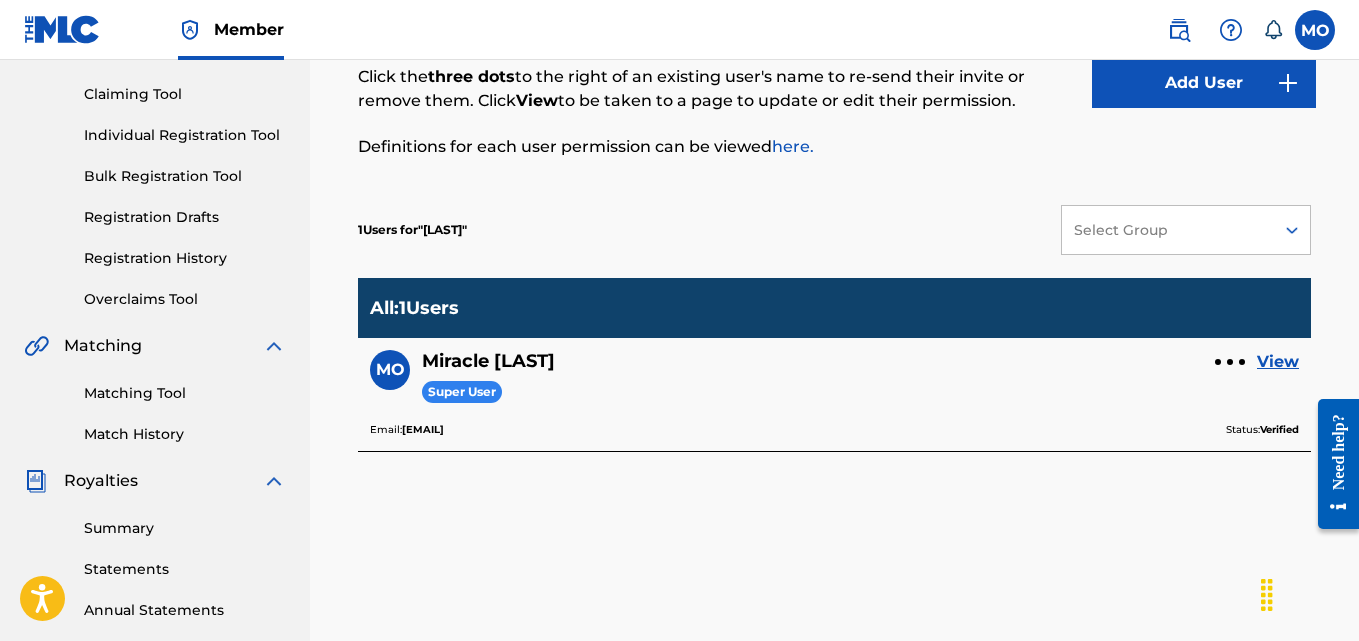 click at bounding box center [1230, 362] 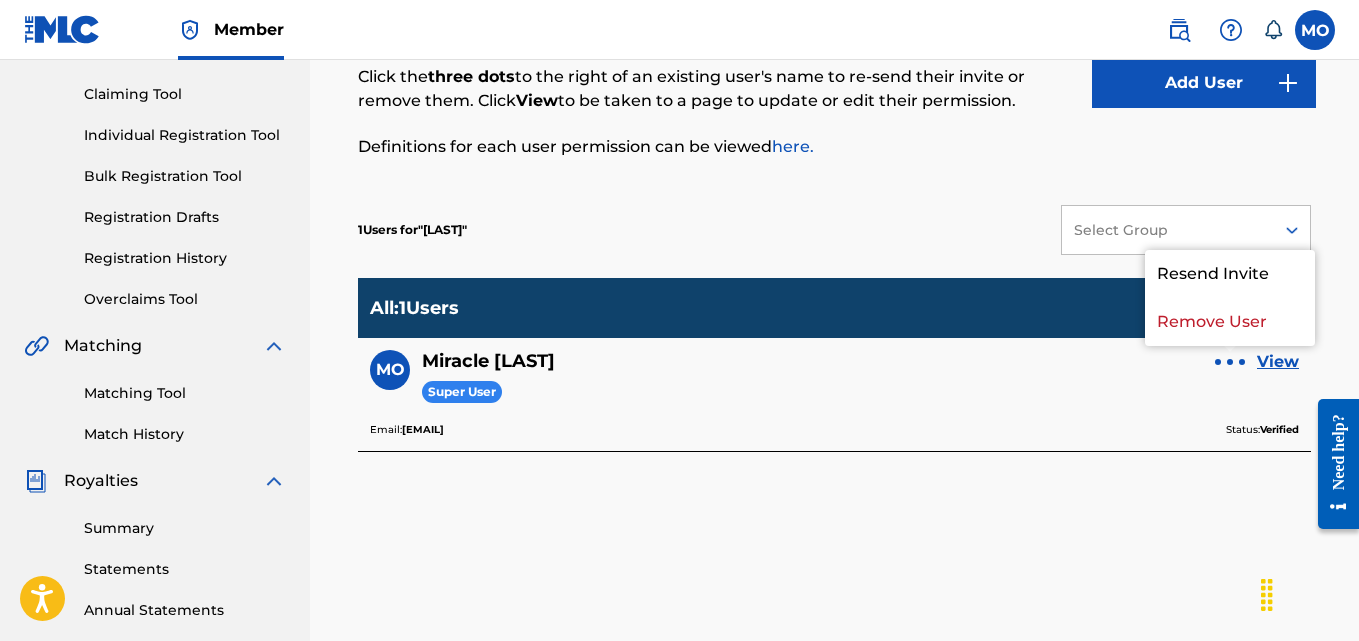 click on "MO Miracle   [LAST] Super User View" at bounding box center [834, 385] 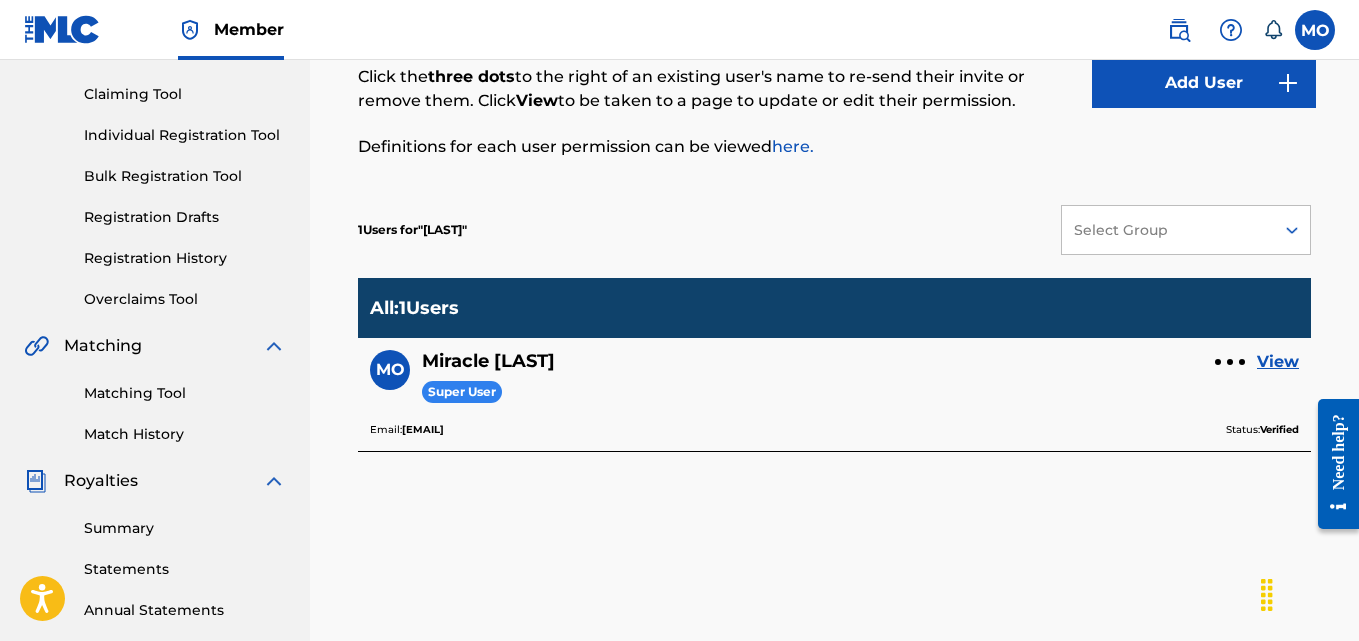 click on "View" at bounding box center (1278, 362) 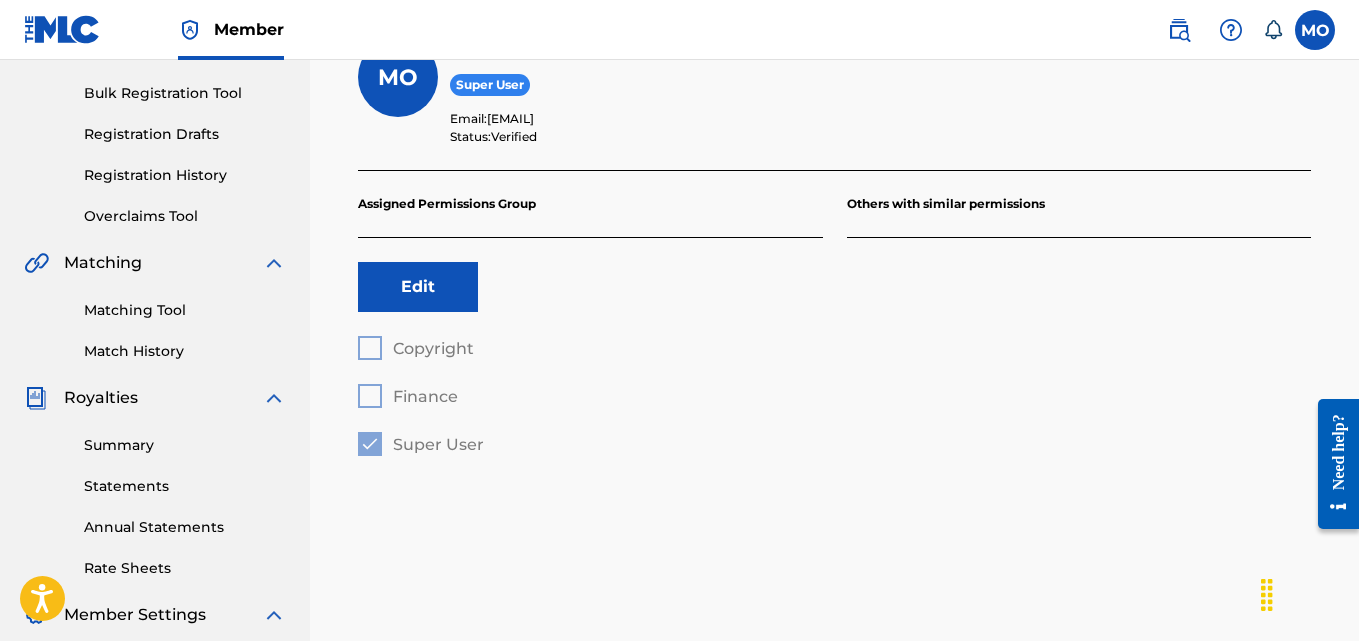 scroll, scrollTop: 300, scrollLeft: 0, axis: vertical 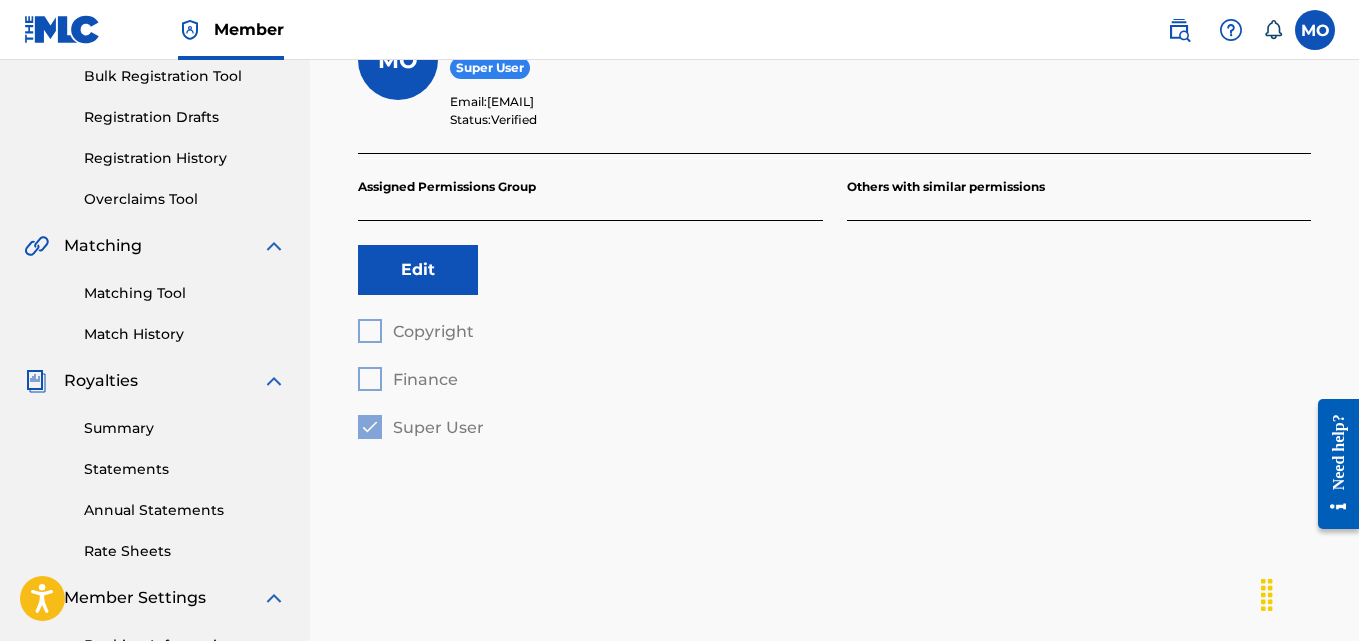 click on "Edit" at bounding box center [418, 270] 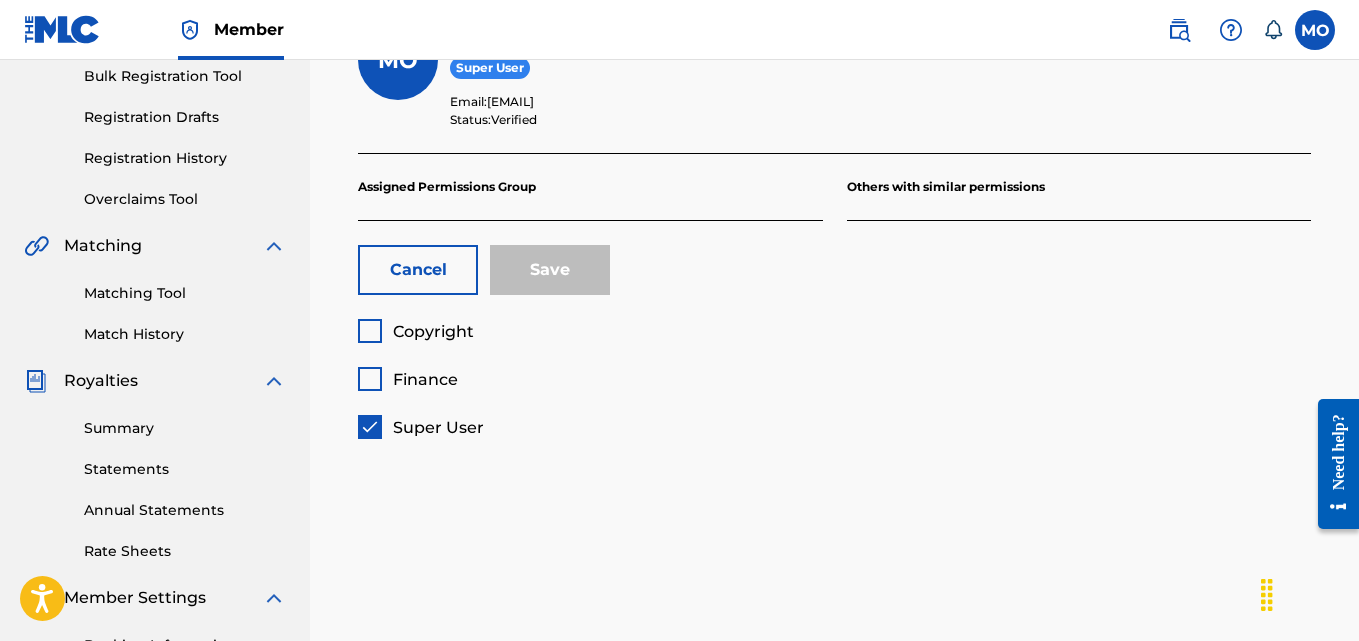 click on "Others with similar permissions" at bounding box center (1079, 187) 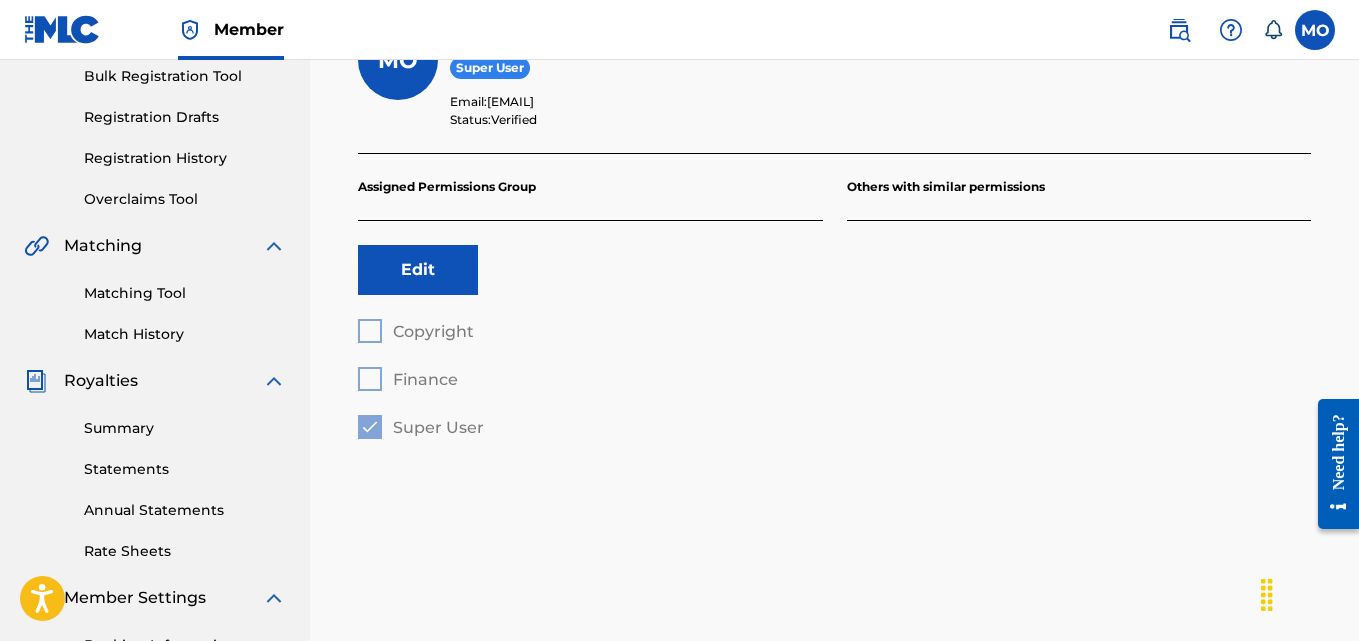 scroll, scrollTop: 0, scrollLeft: 0, axis: both 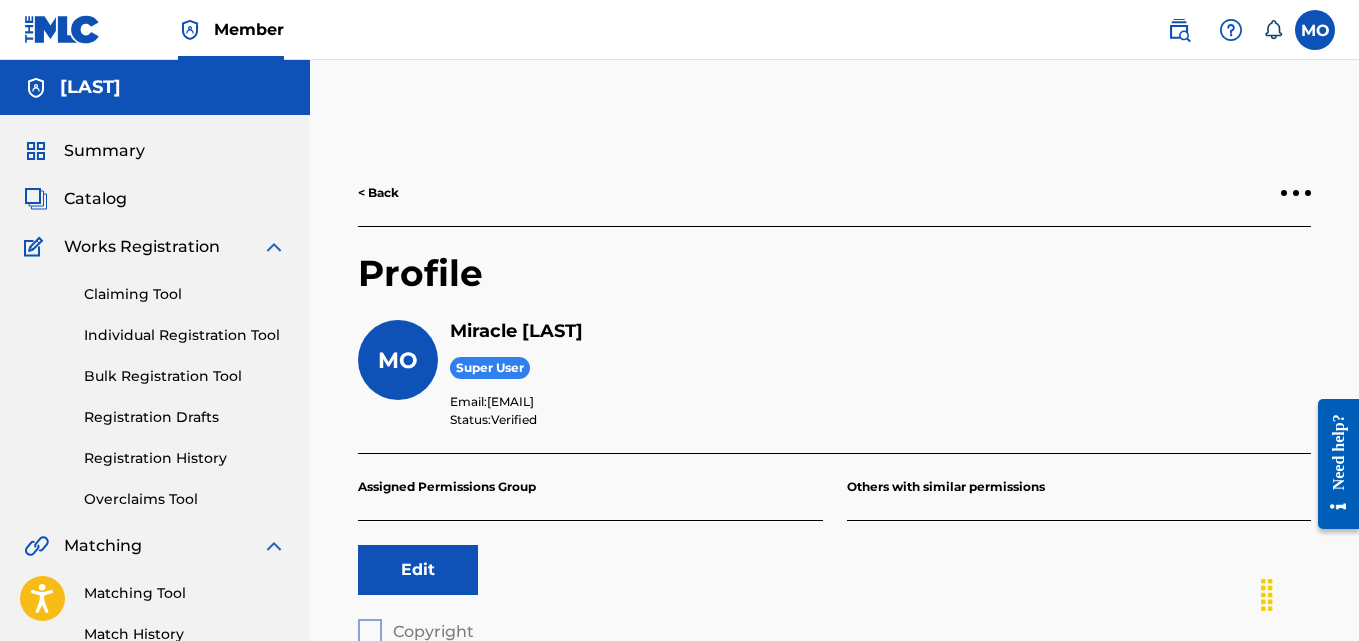 click on "Summary" at bounding box center (104, 151) 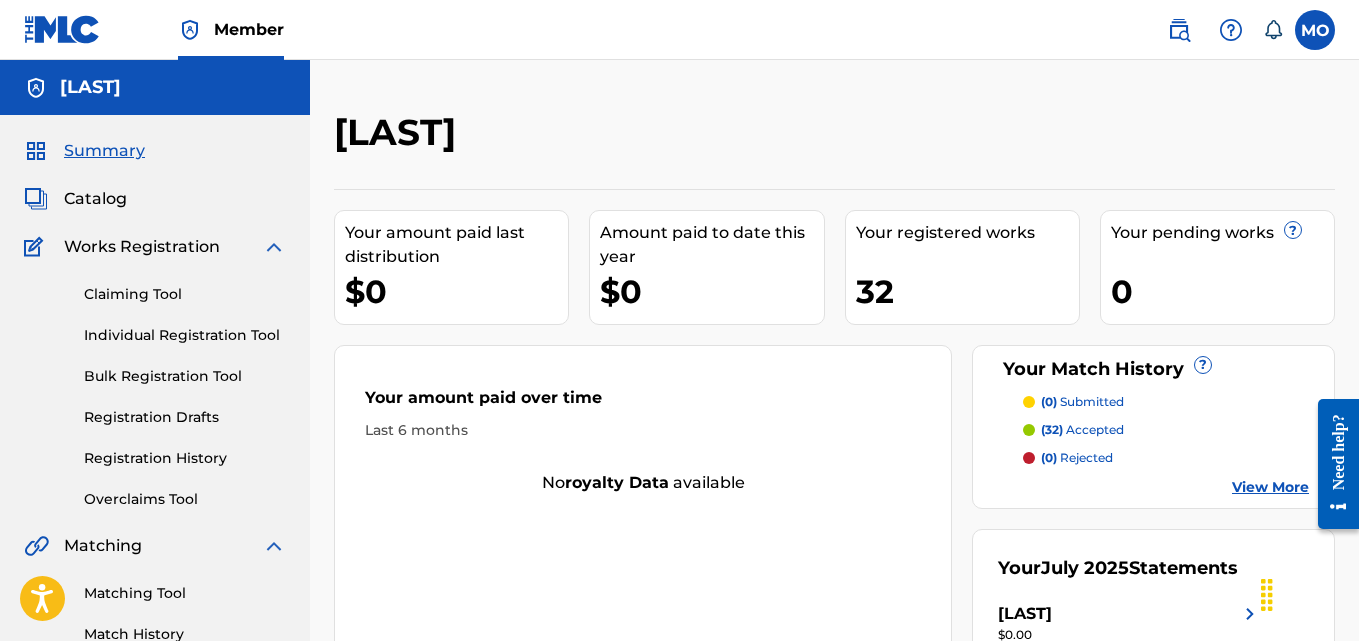 click on "No  royalty data   available" at bounding box center [643, 483] 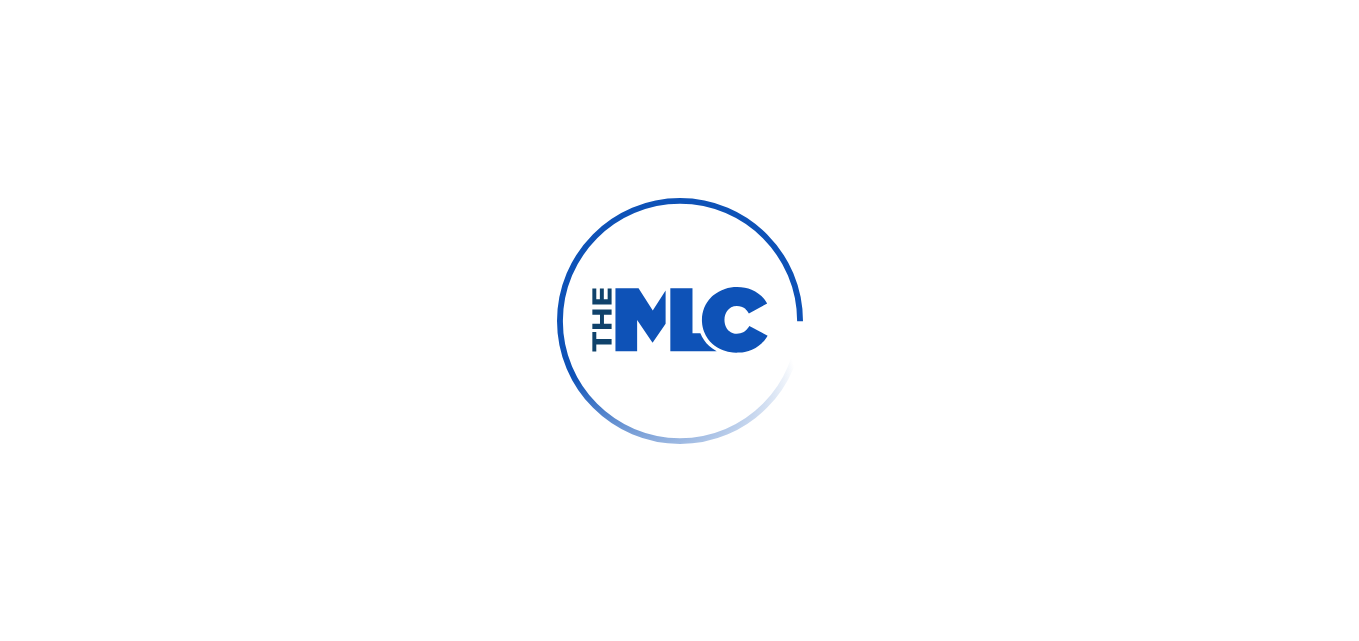 scroll, scrollTop: 0, scrollLeft: 0, axis: both 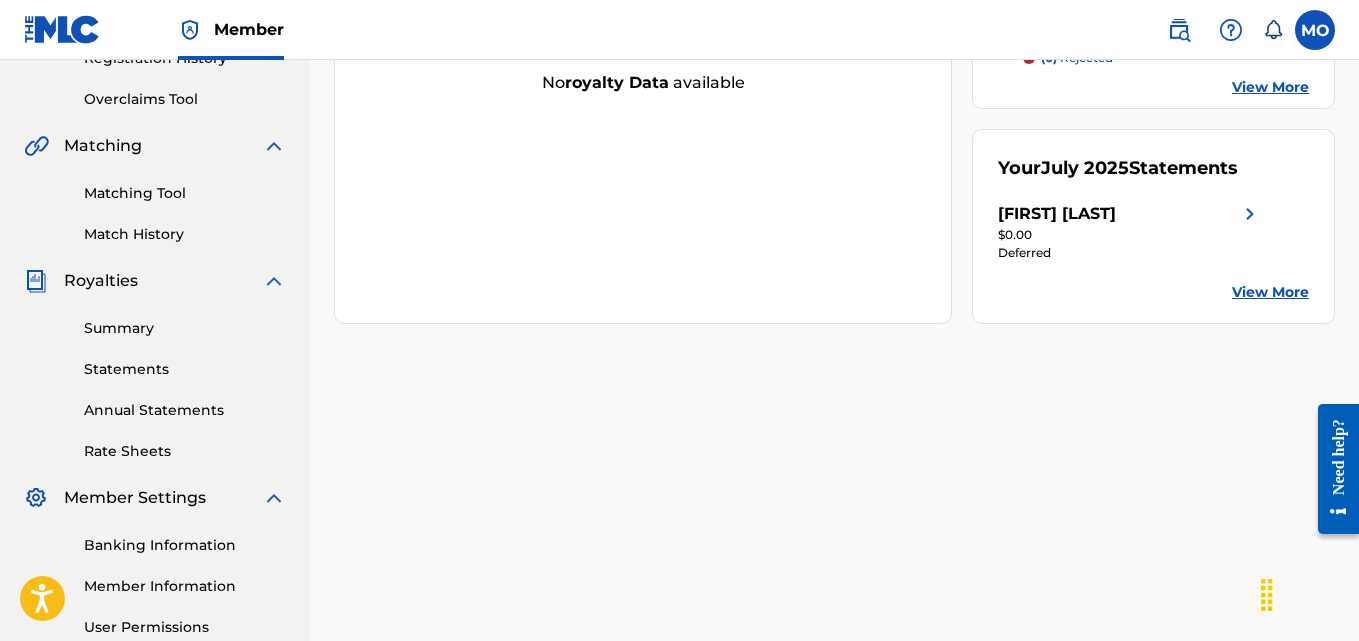 click on "View More" at bounding box center (1270, 292) 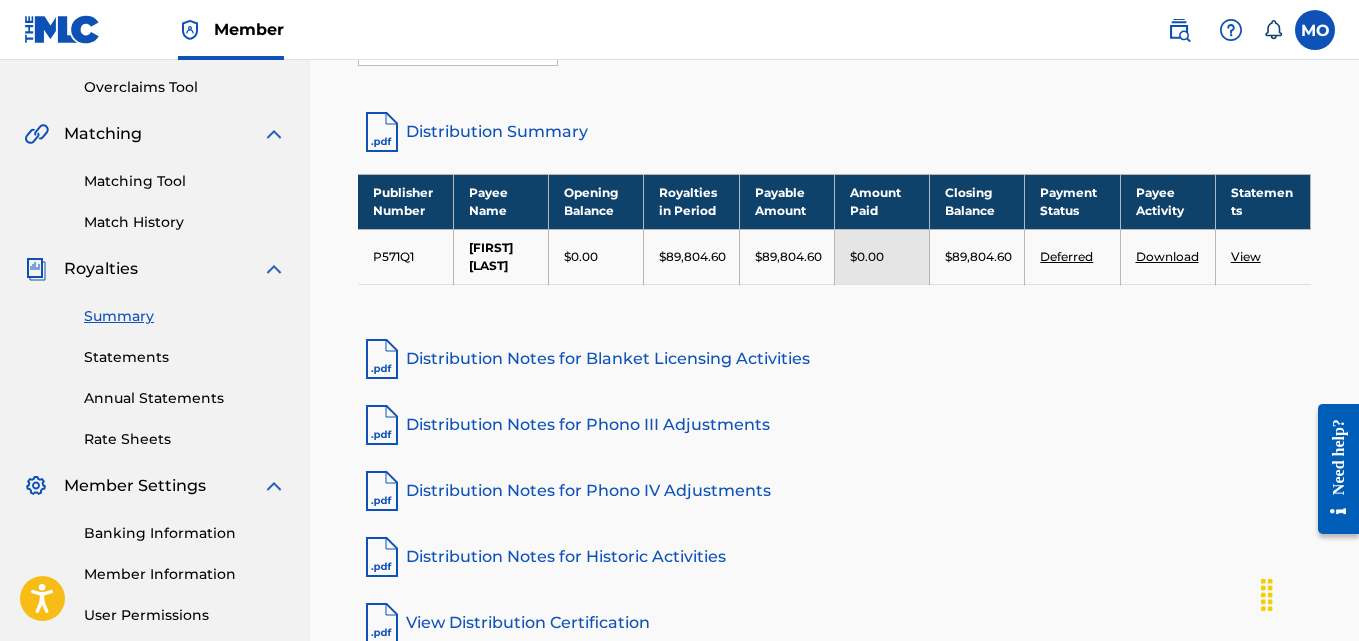 scroll, scrollTop: 599, scrollLeft: 0, axis: vertical 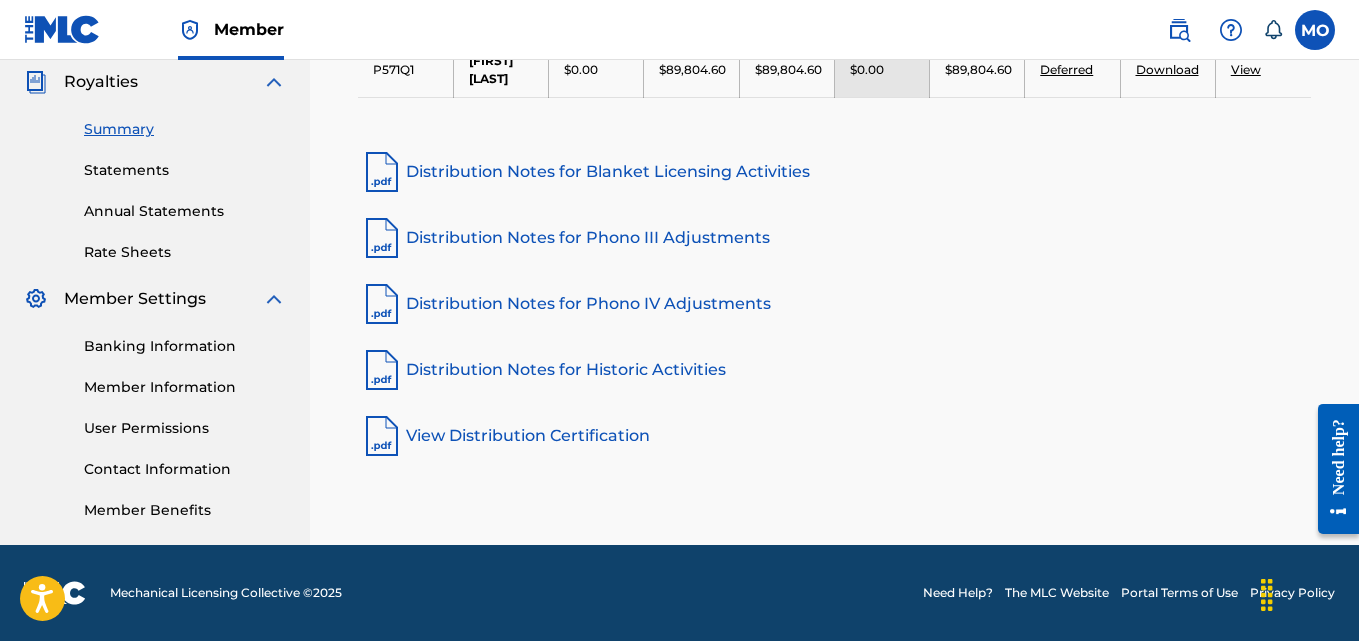click on "Banking Information Member Information User Permissions Contact Information Member Benefits" at bounding box center [155, 416] 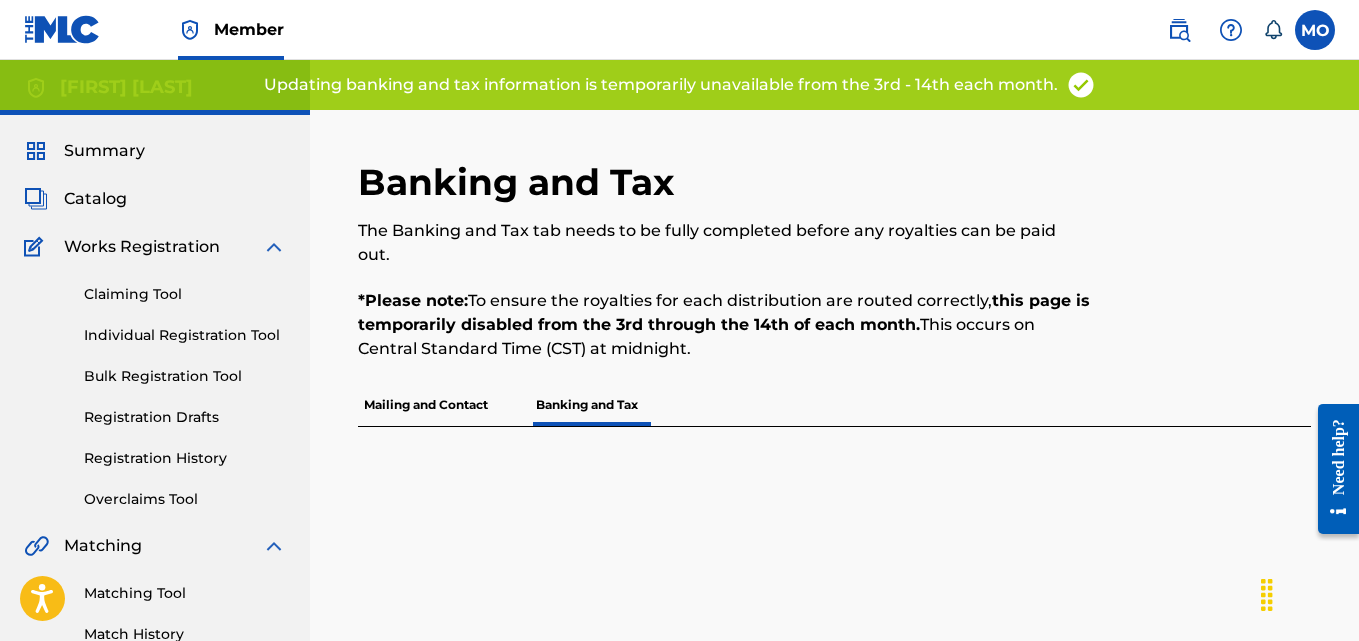 click on "Mailing and Contact" at bounding box center (426, 405) 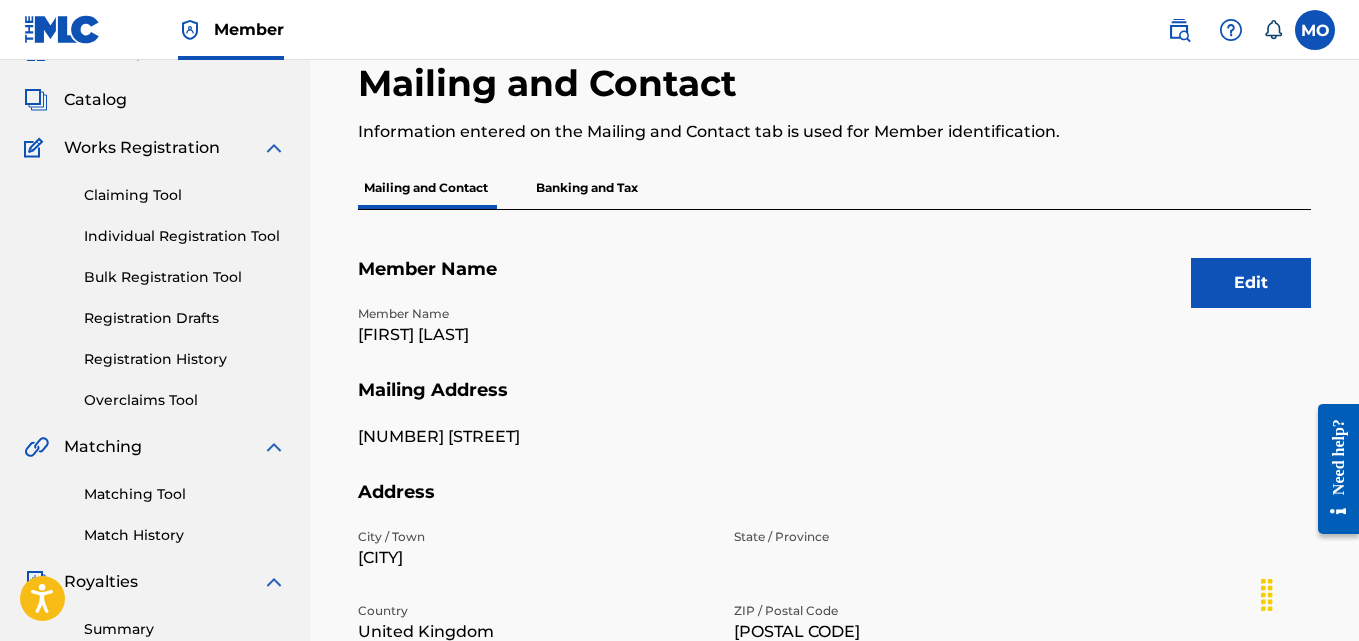 scroll, scrollTop: 0, scrollLeft: 0, axis: both 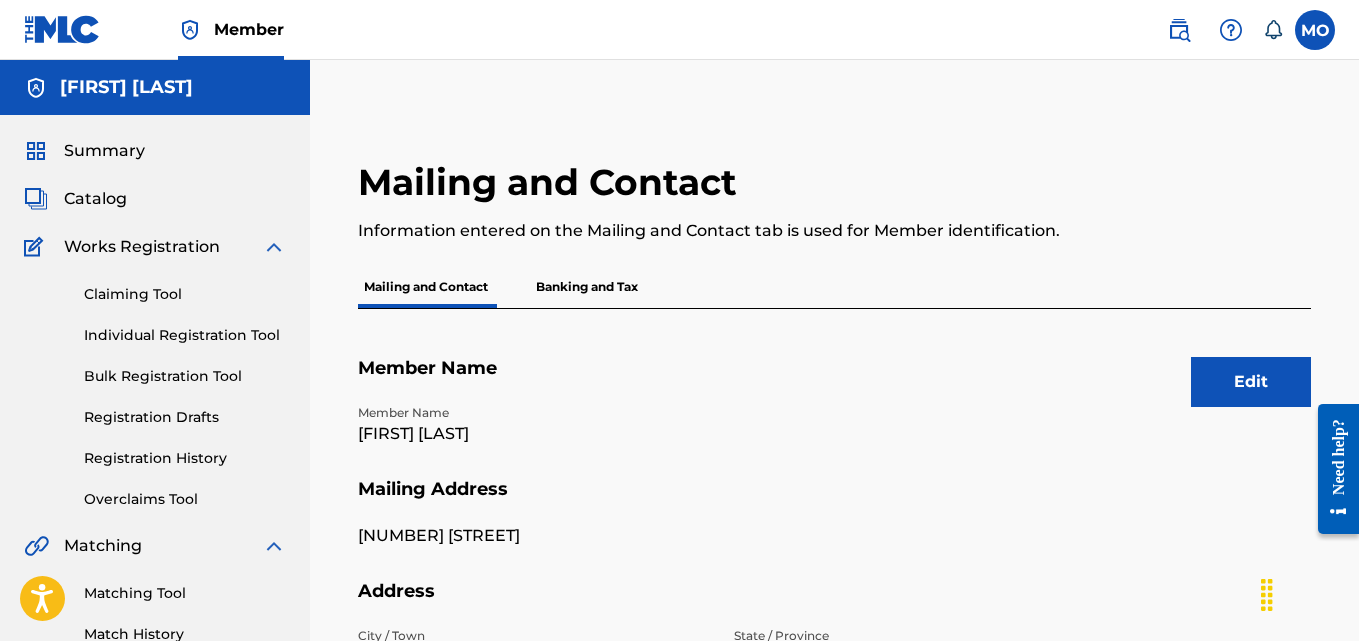 click on "Summary" at bounding box center [104, 151] 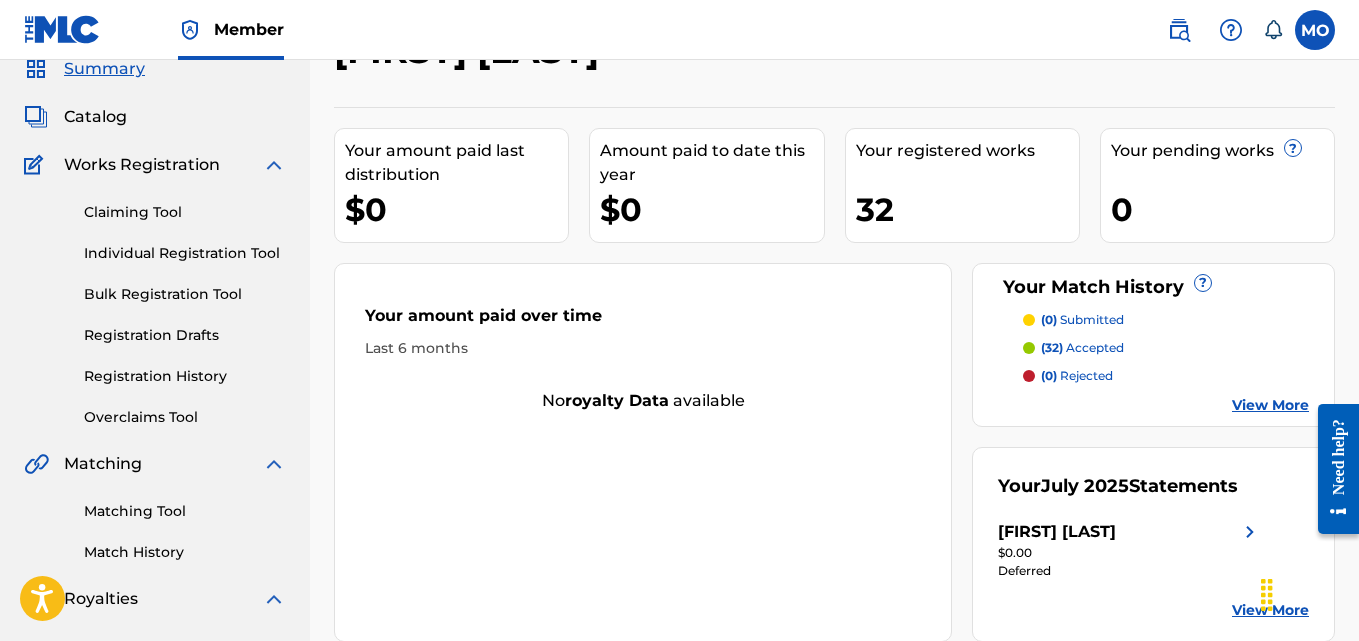 scroll, scrollTop: 0, scrollLeft: 0, axis: both 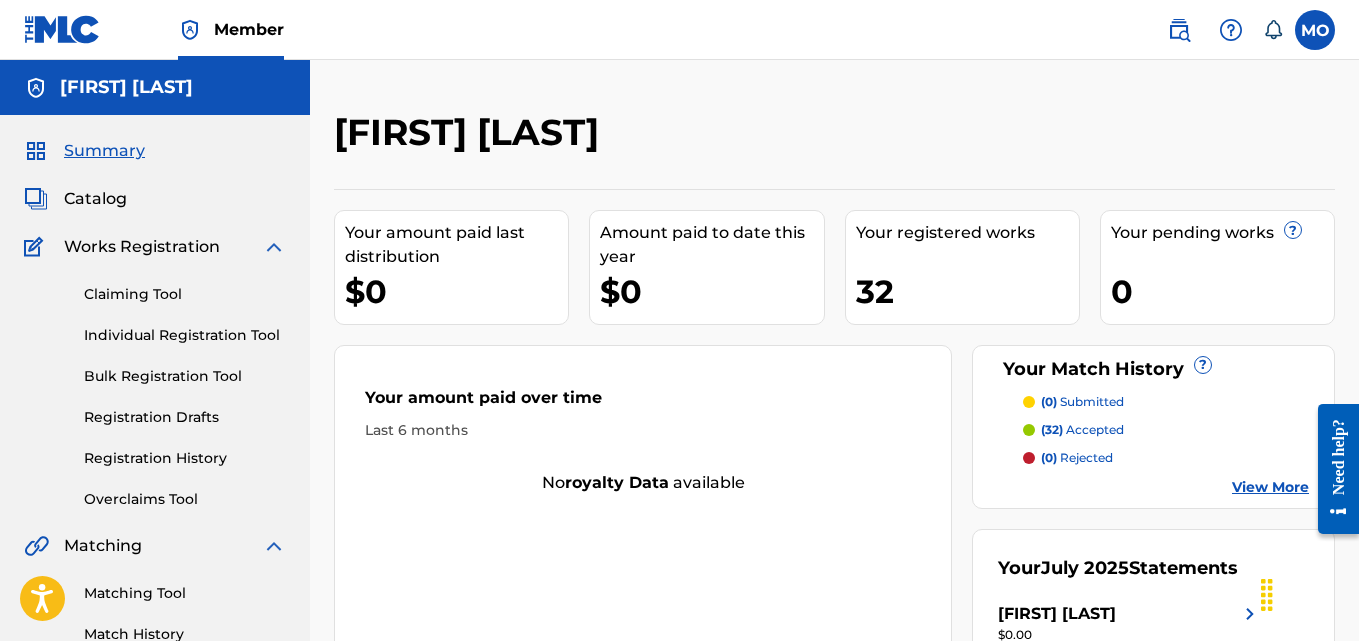 click at bounding box center (1315, 30) 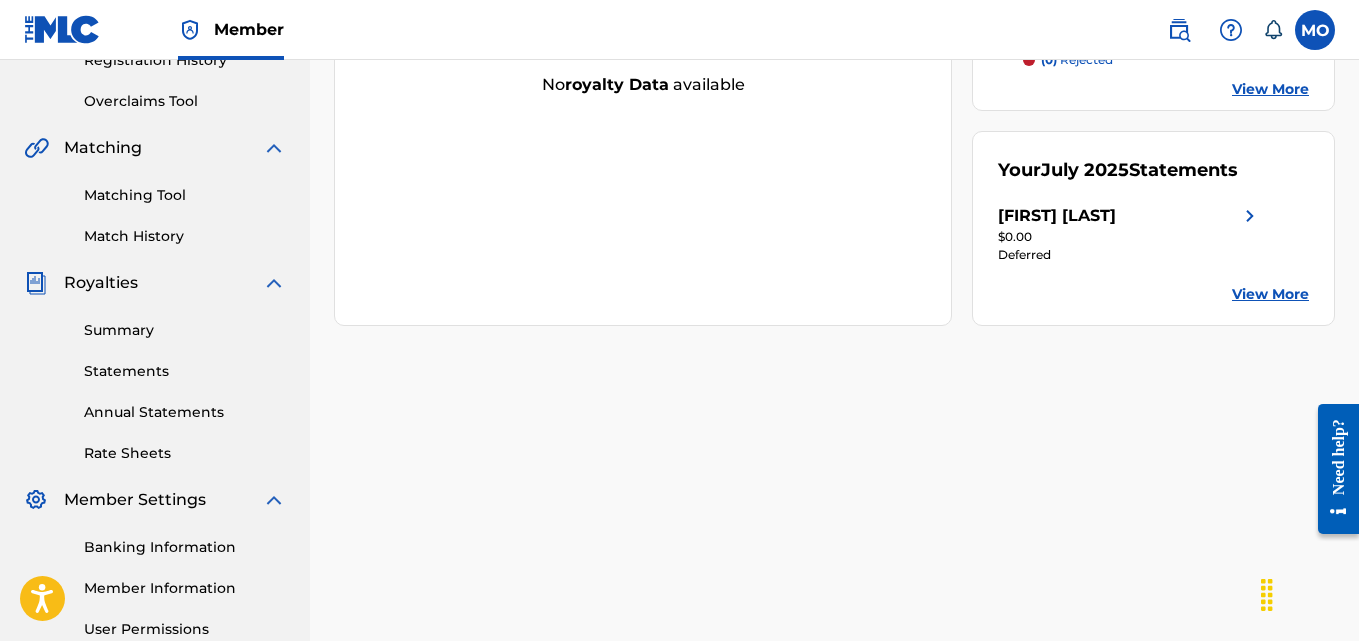 scroll, scrollTop: 400, scrollLeft: 0, axis: vertical 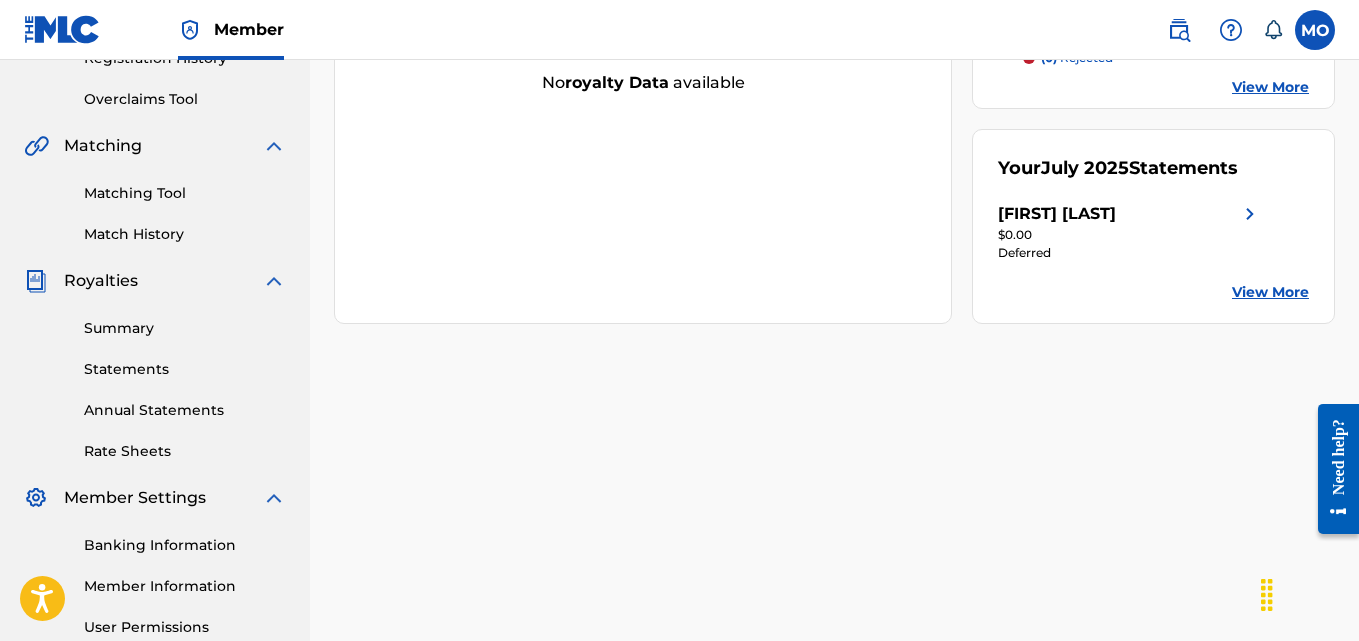 click on "View More" at bounding box center (1270, 292) 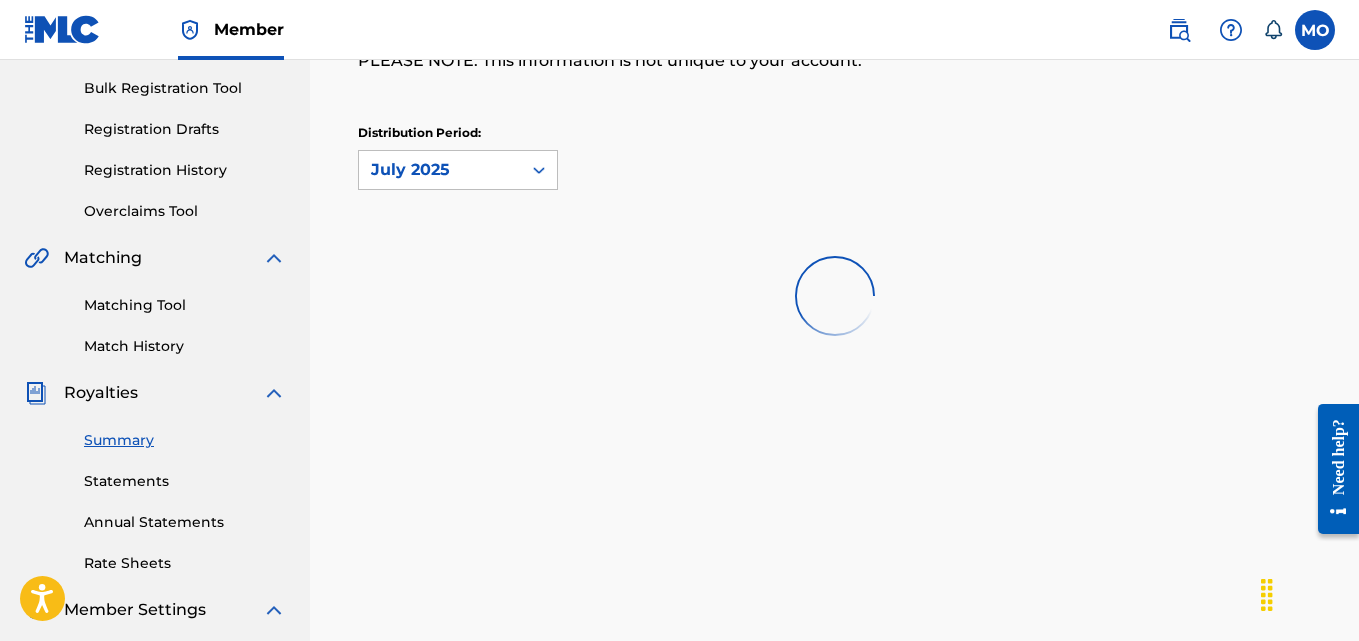 scroll, scrollTop: 300, scrollLeft: 0, axis: vertical 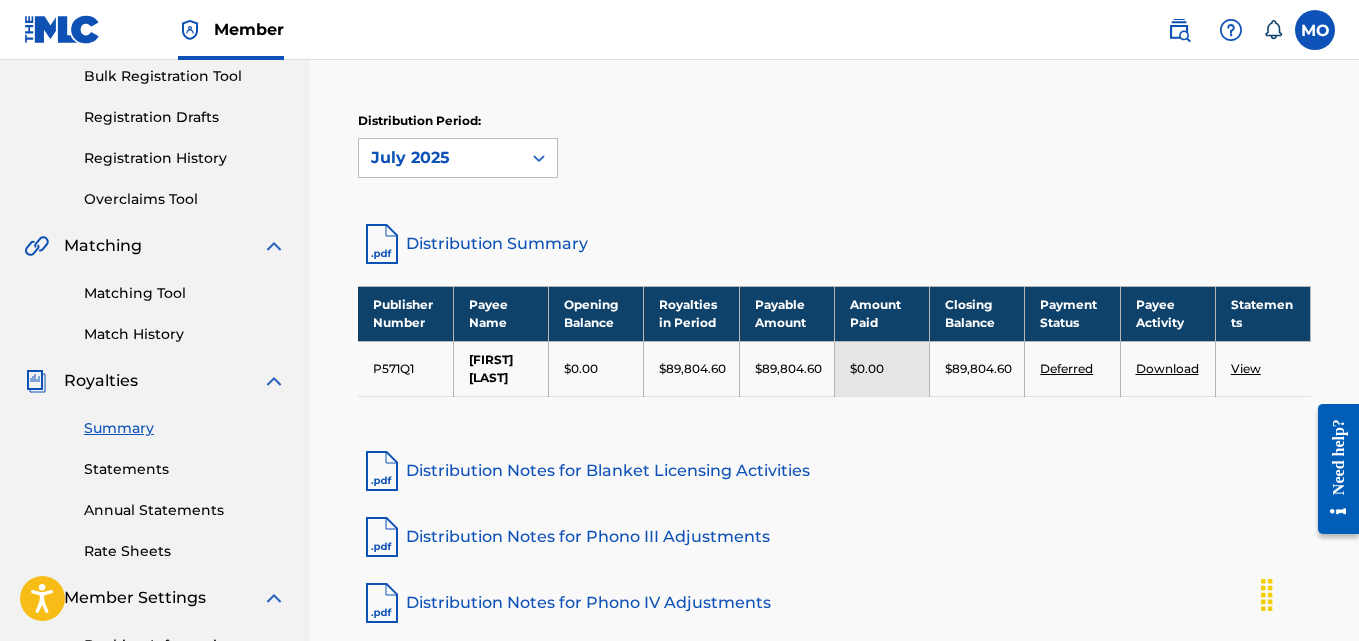 click on "Deferred" at bounding box center [1072, 368] 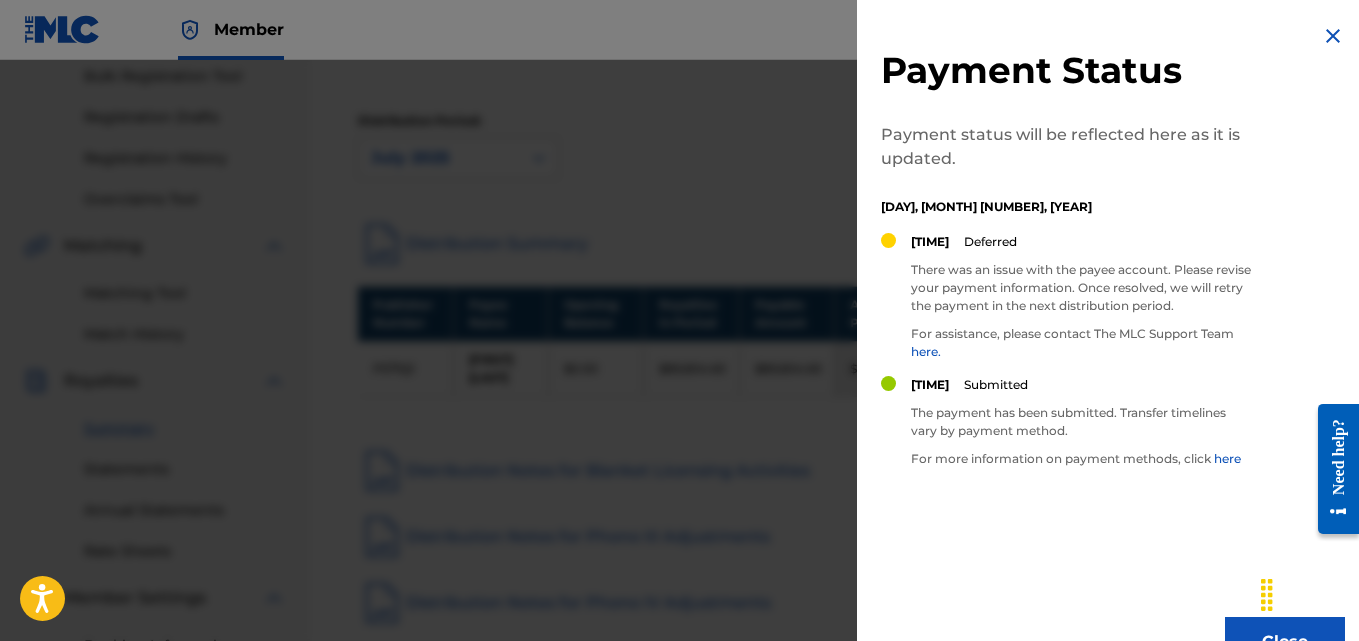 click at bounding box center (679, 380) 